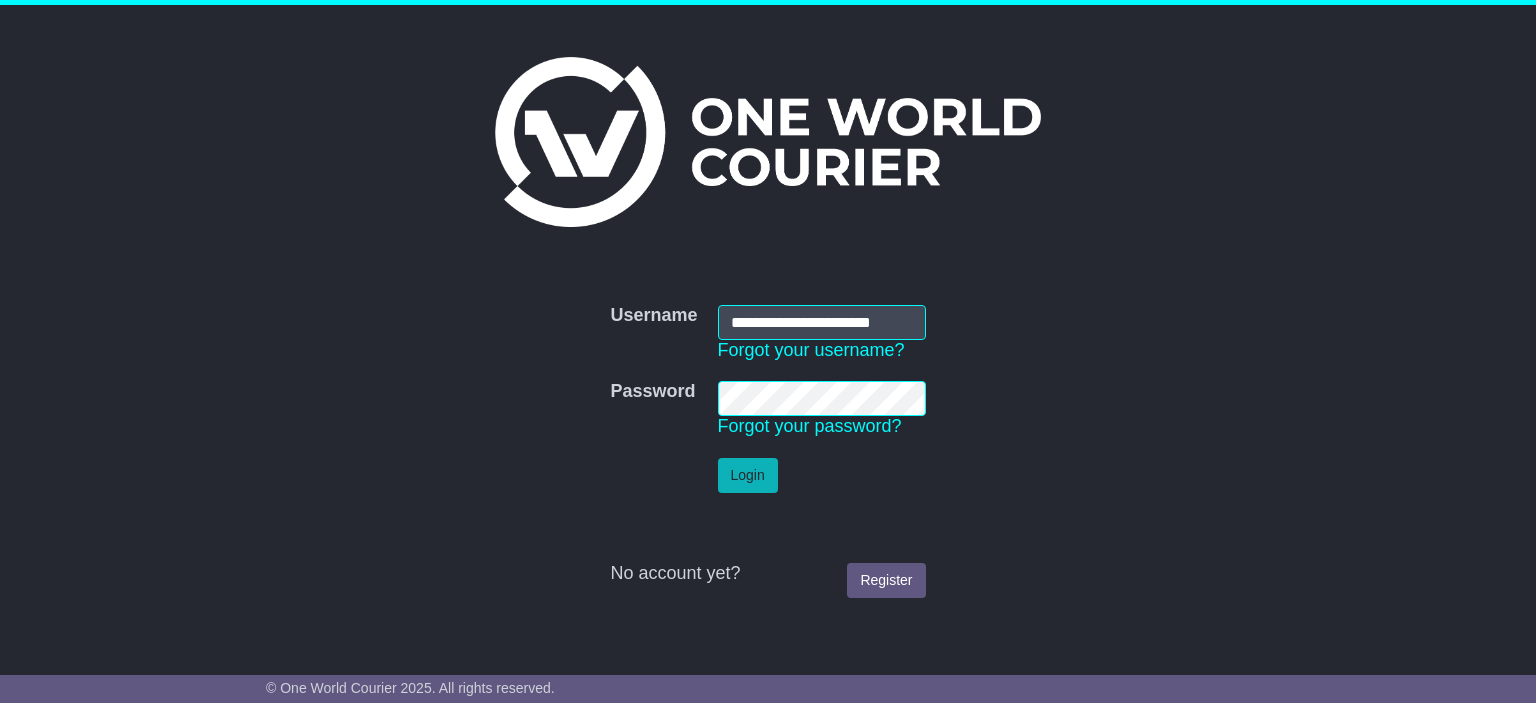 scroll, scrollTop: 0, scrollLeft: 0, axis: both 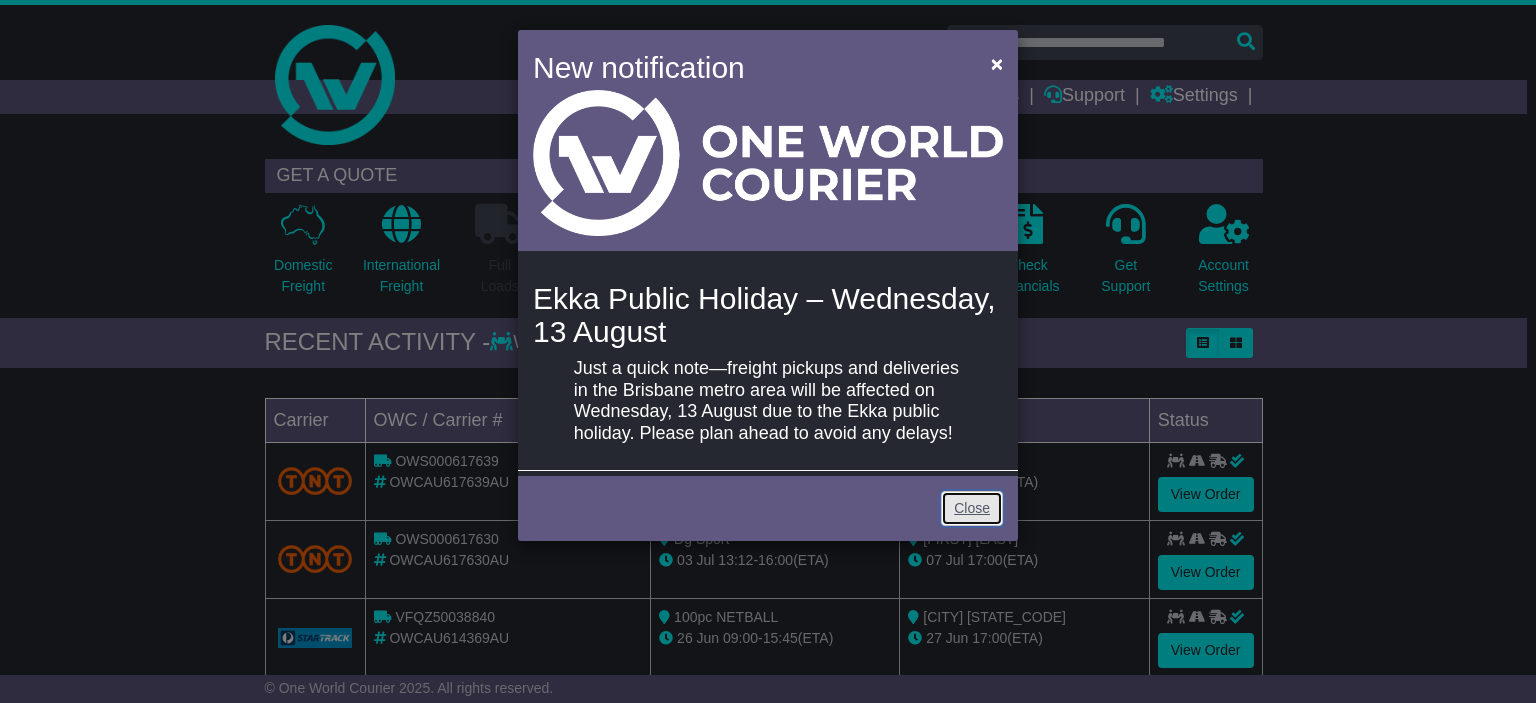 click on "Close" at bounding box center (972, 508) 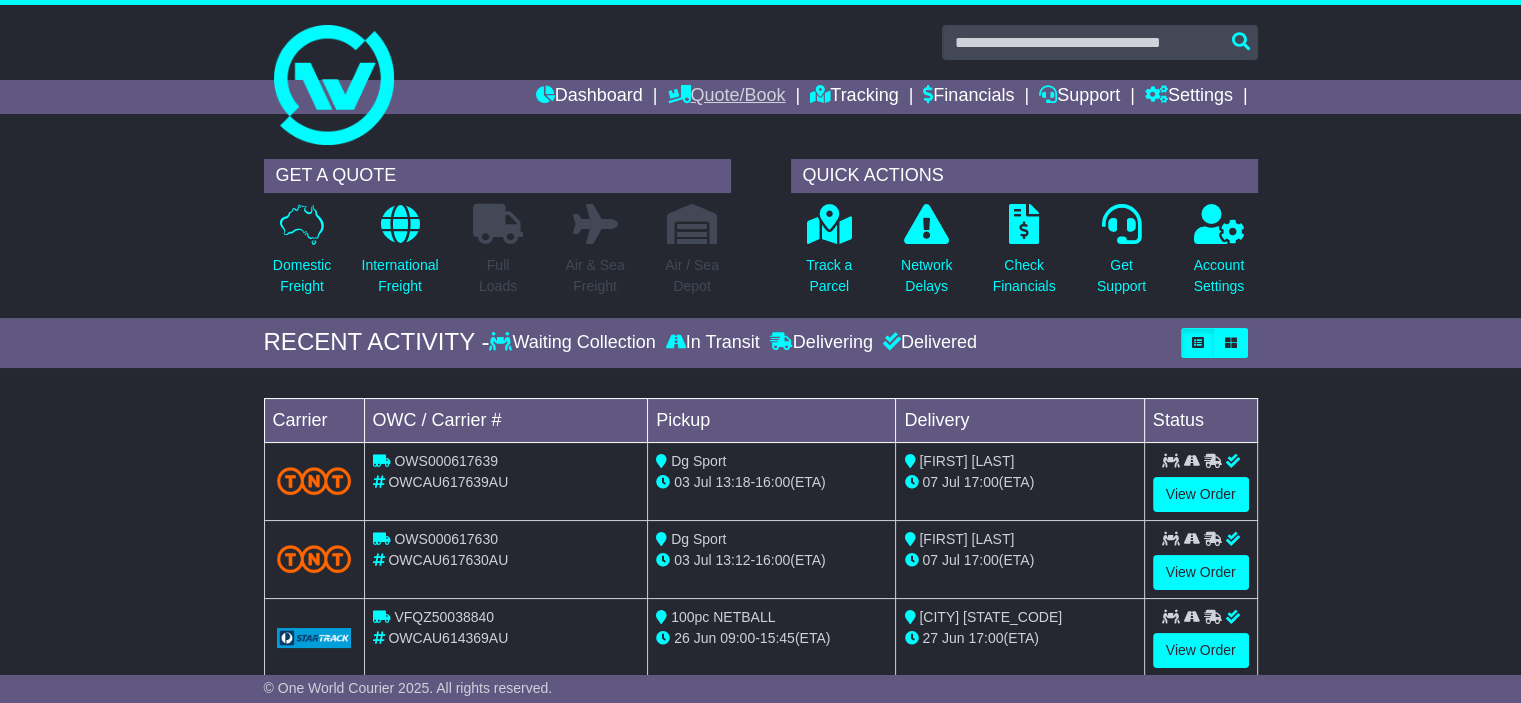 click on "Quote/Book" at bounding box center [726, 97] 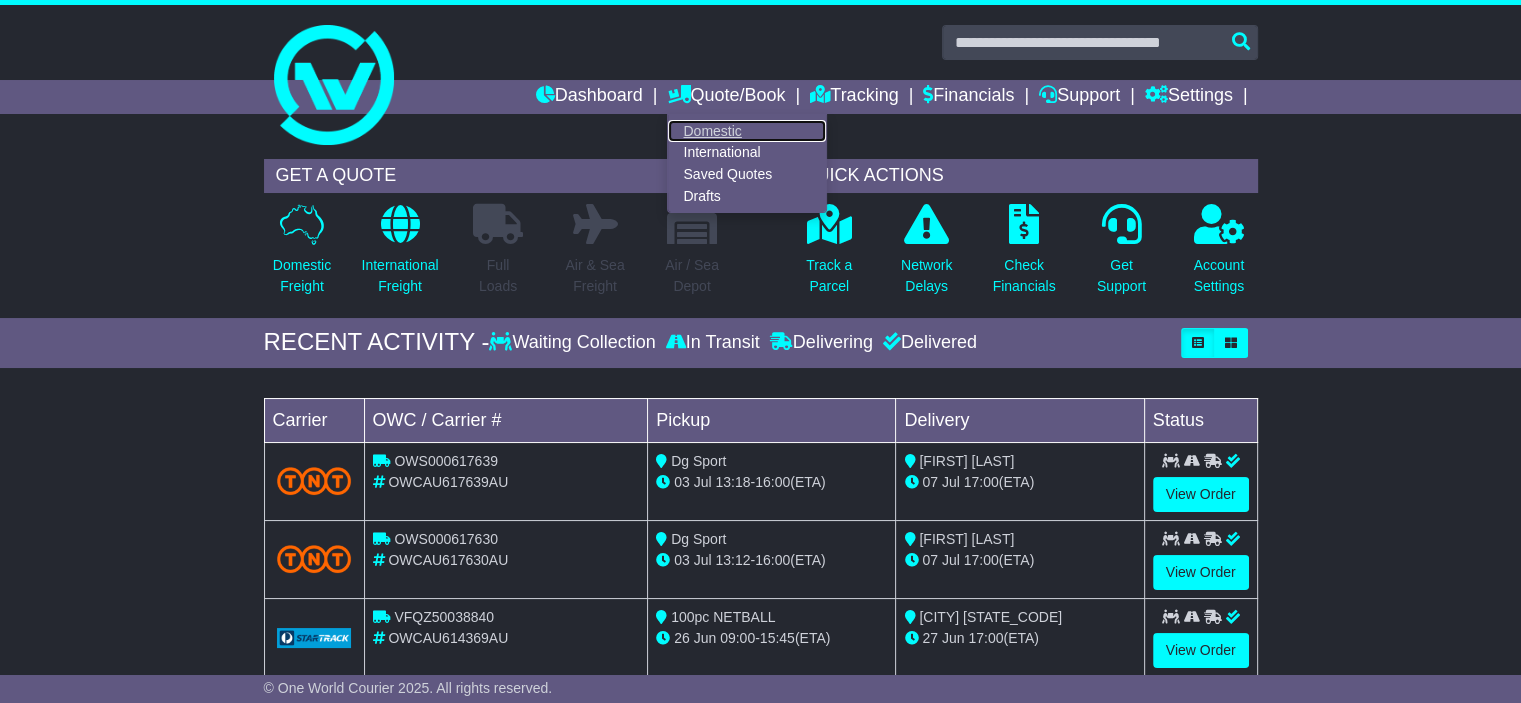 click on "Domestic" at bounding box center [747, 131] 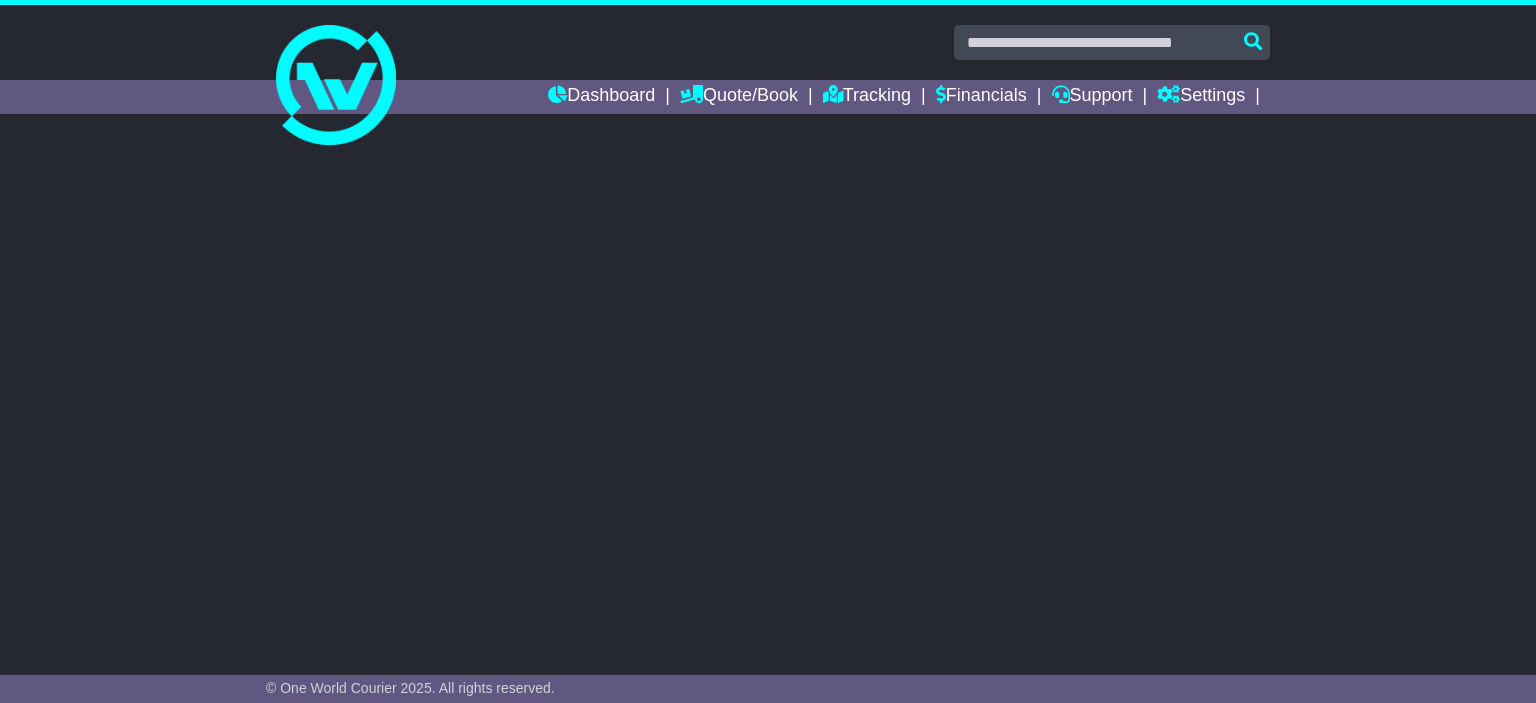 scroll, scrollTop: 0, scrollLeft: 0, axis: both 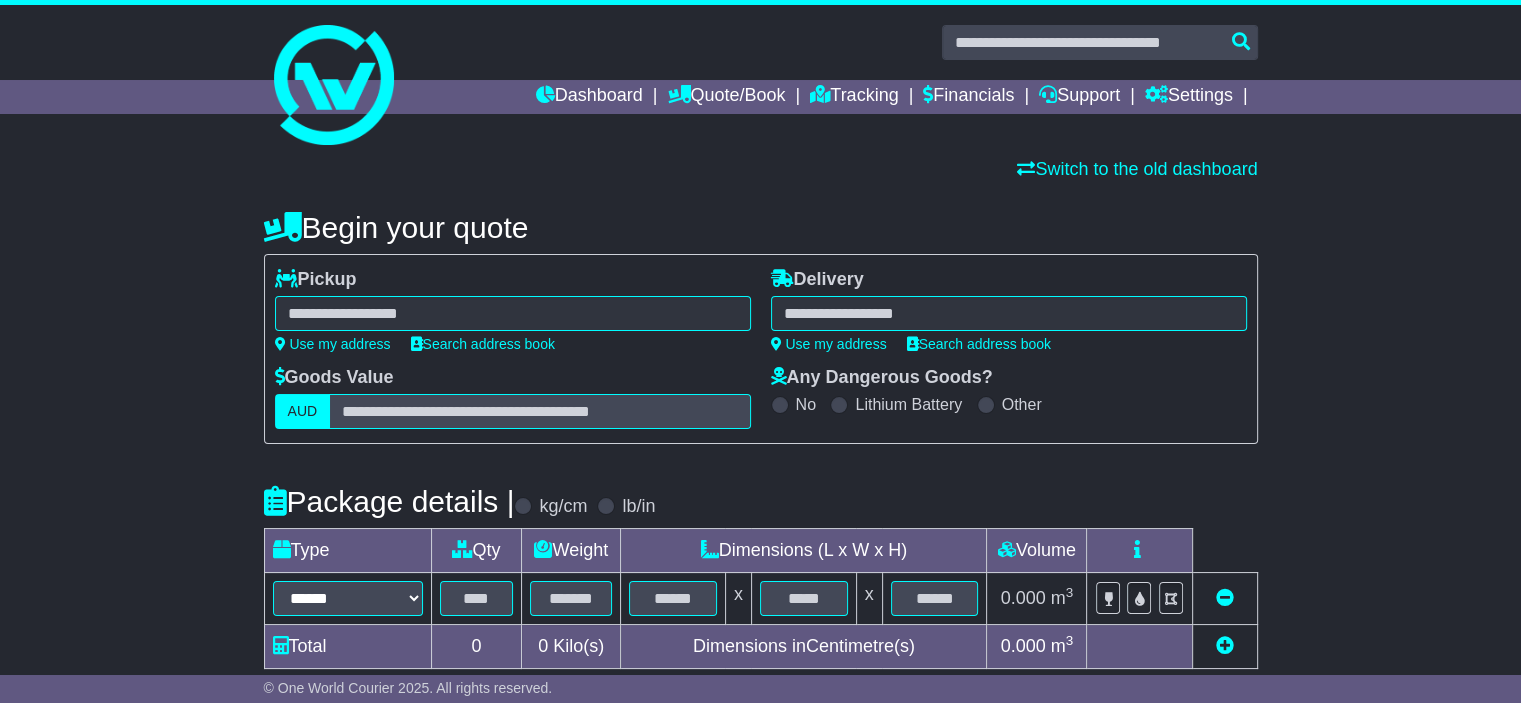 click at bounding box center (513, 313) 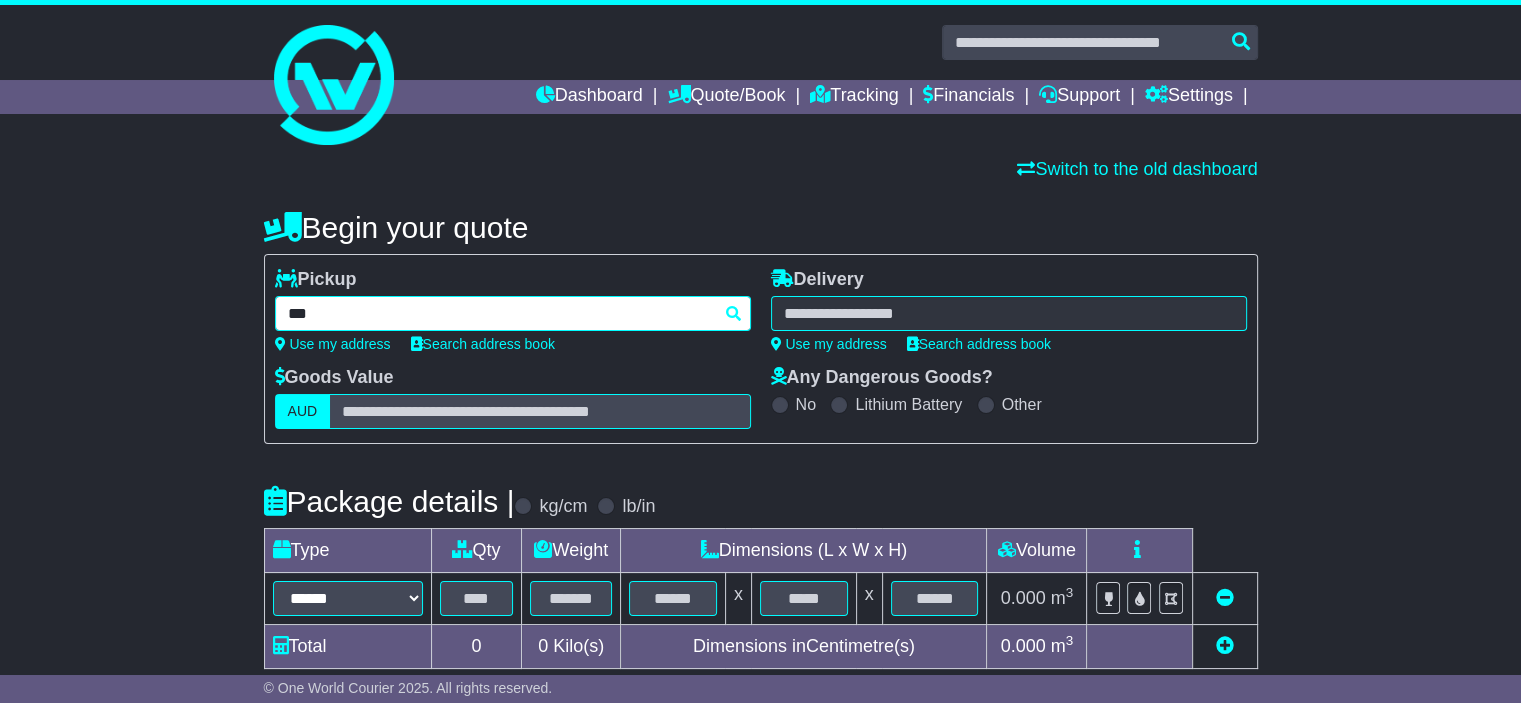 type on "****" 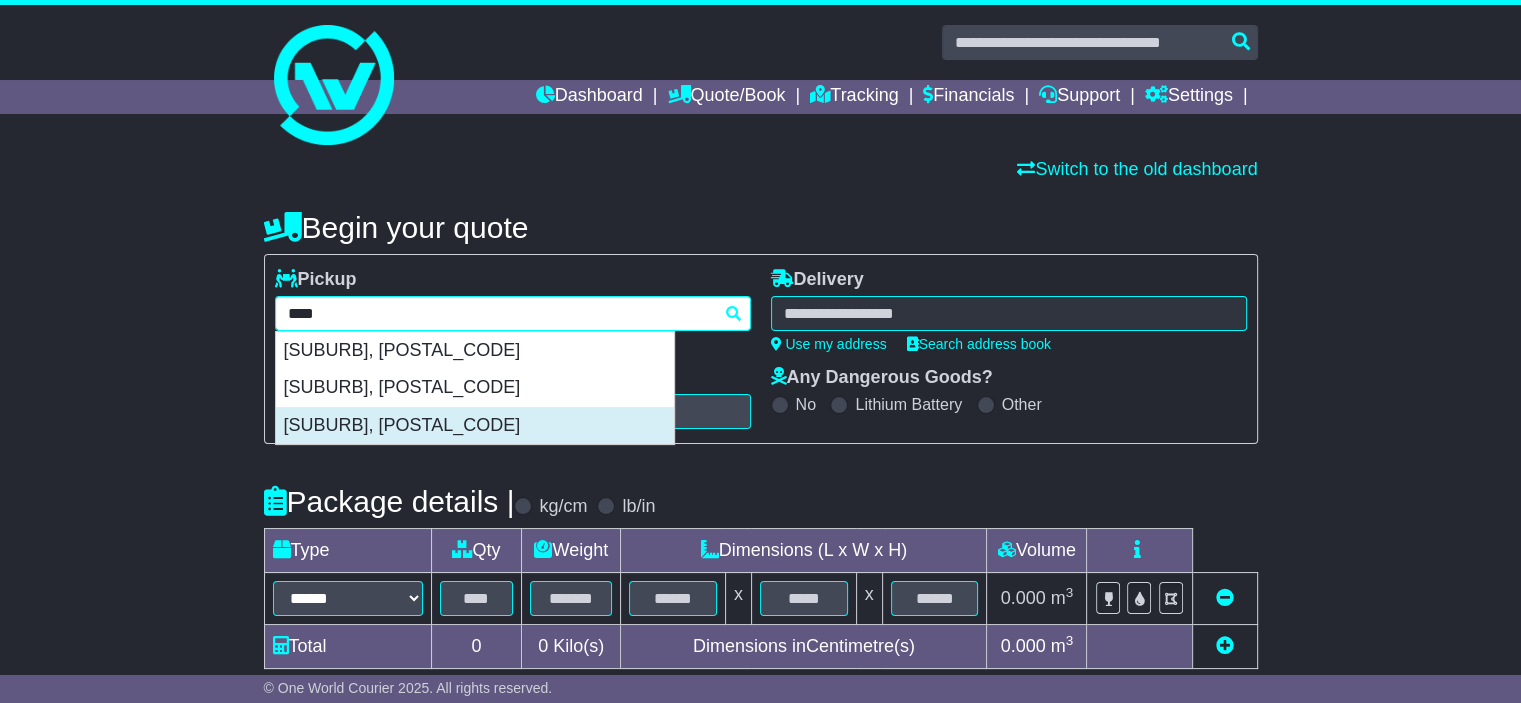 click on "REGENCY PARK 5010" at bounding box center (475, 426) 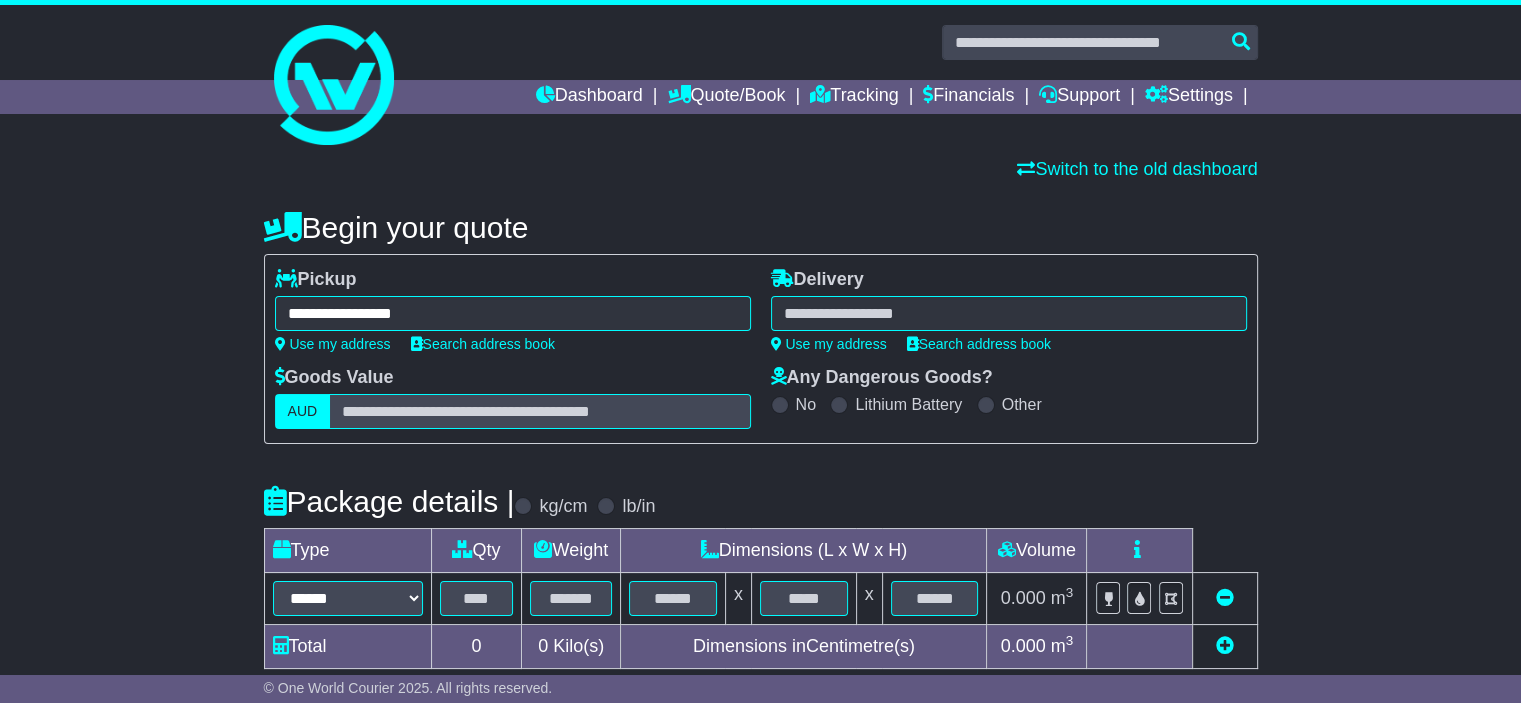 type on "**********" 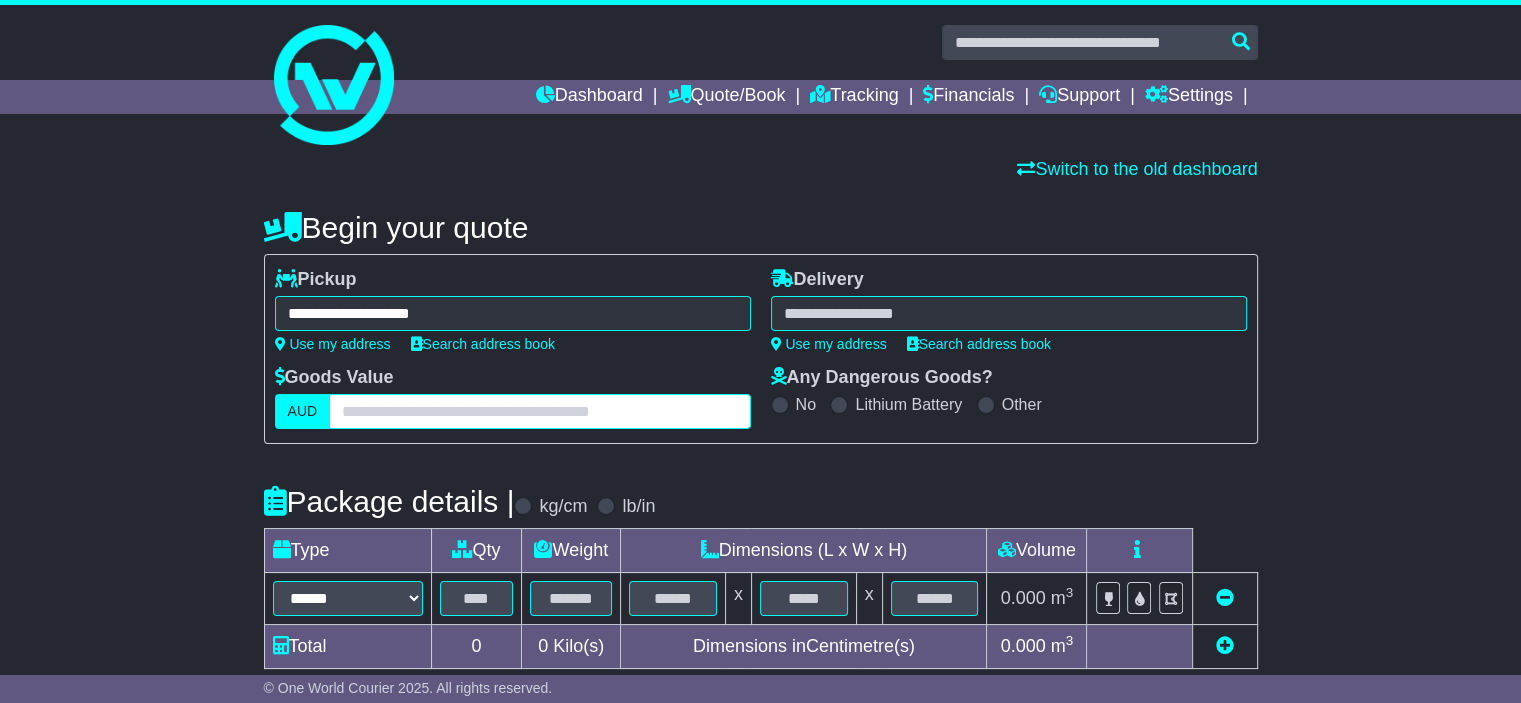 click at bounding box center [539, 411] 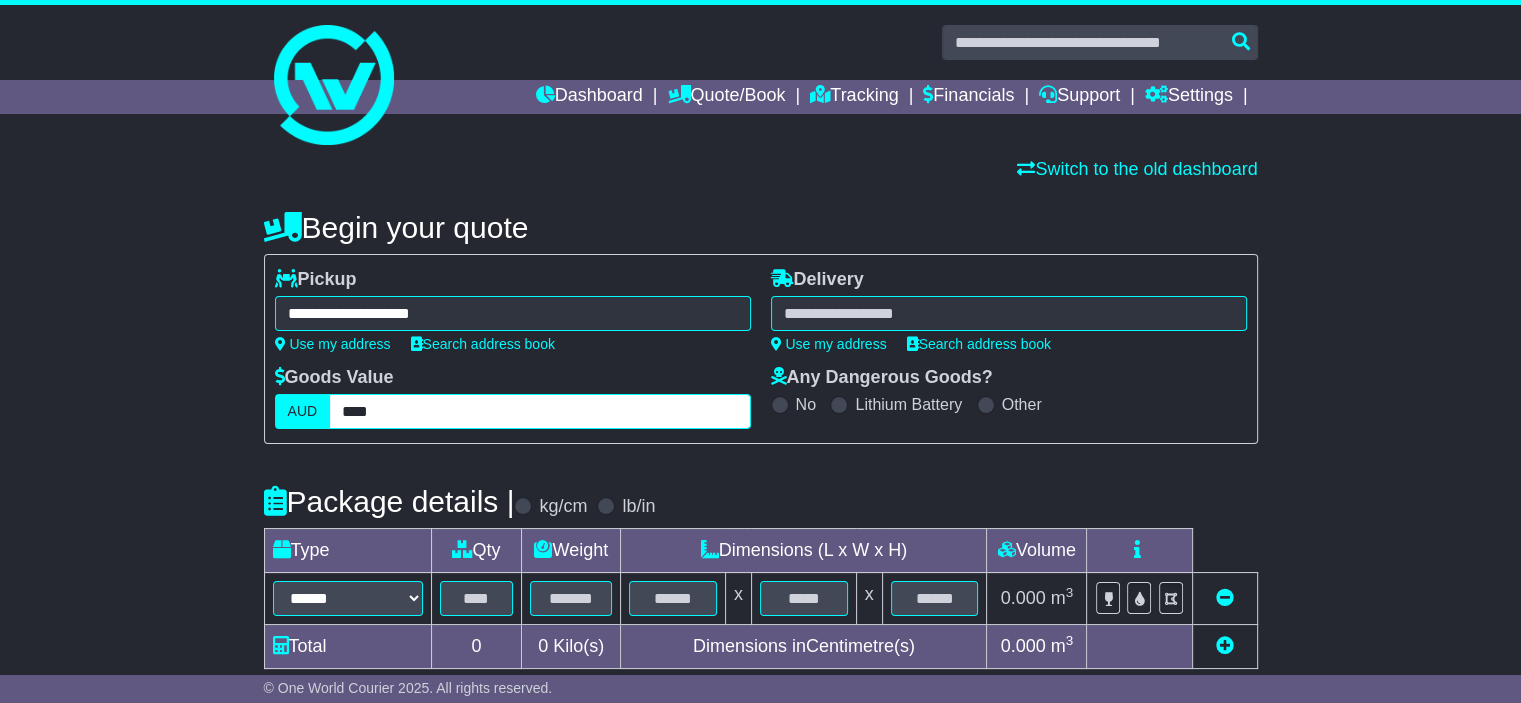 type on "****" 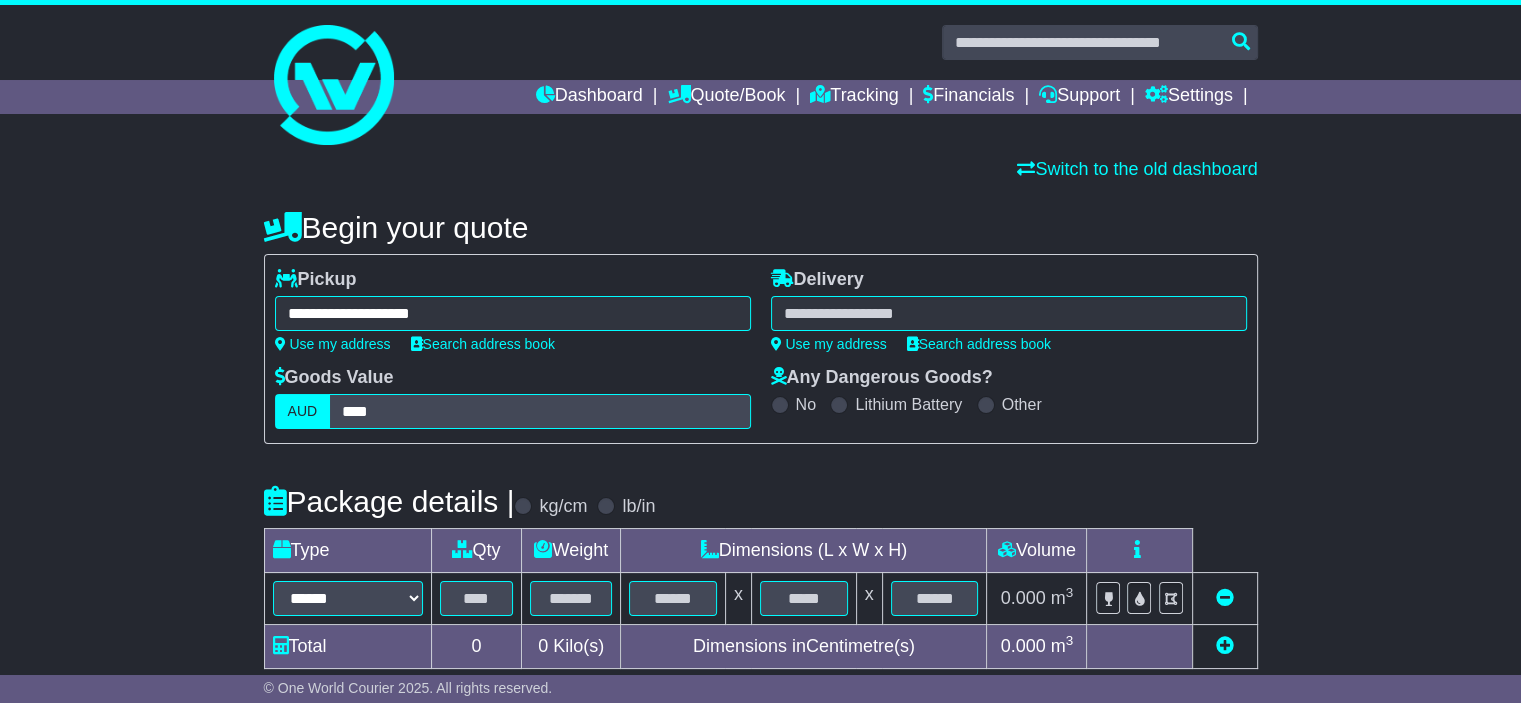 click at bounding box center [1009, 313] 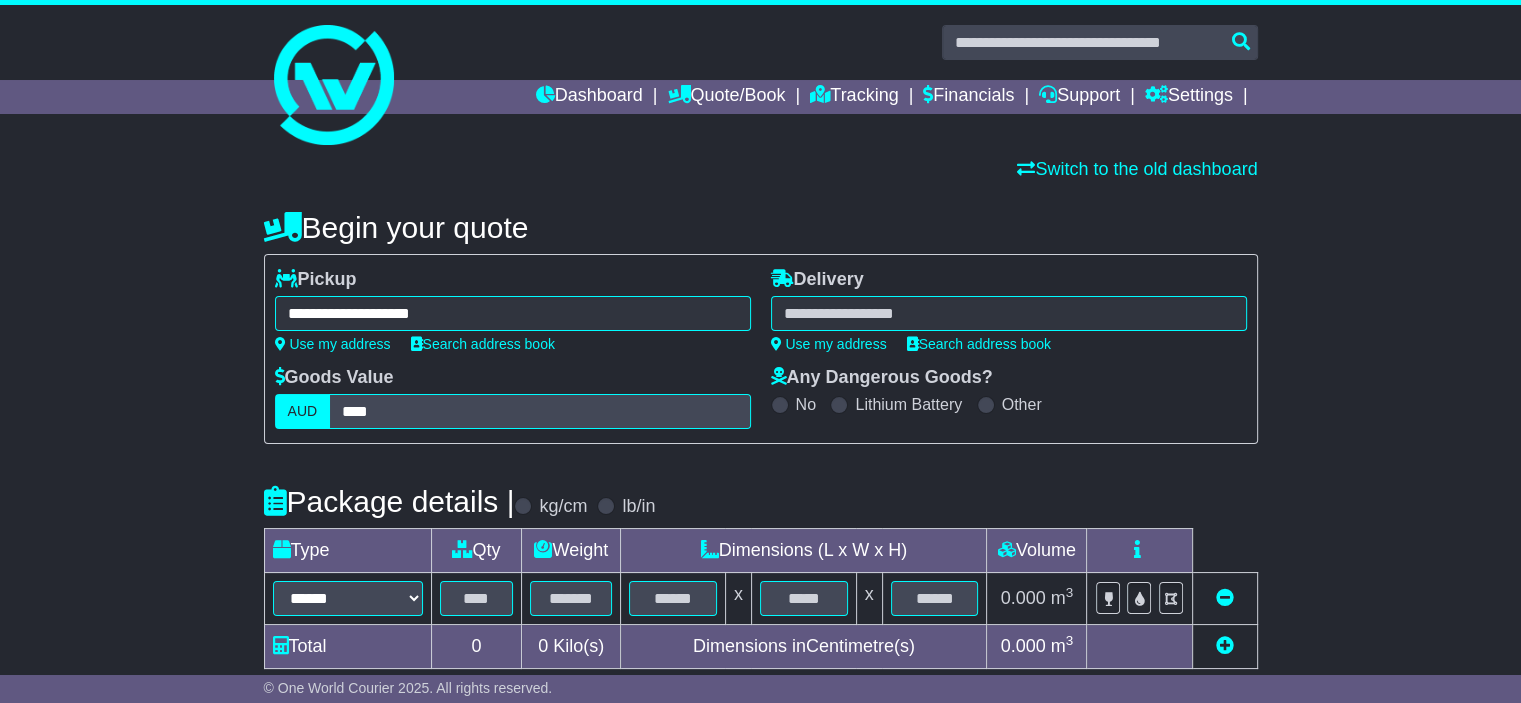 click at bounding box center [1009, 313] 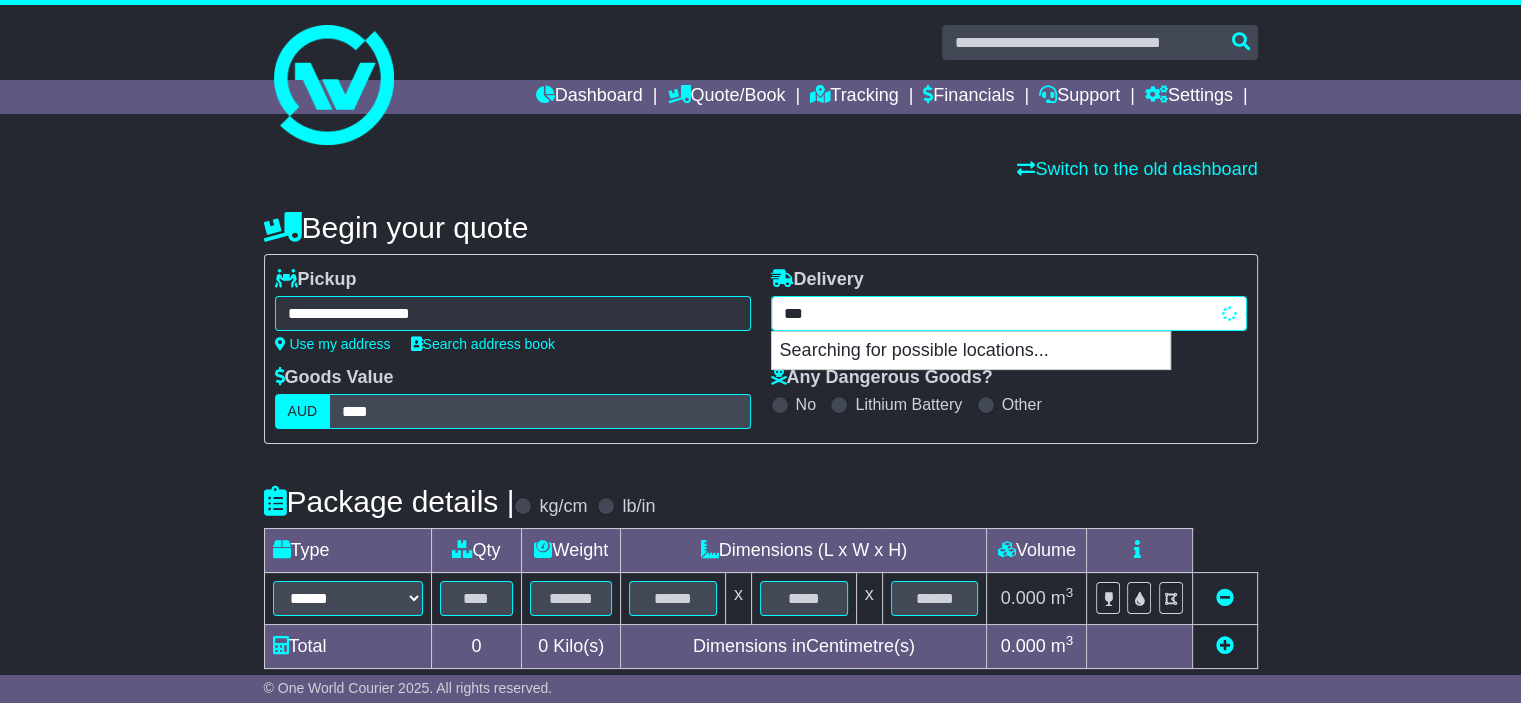 type on "****" 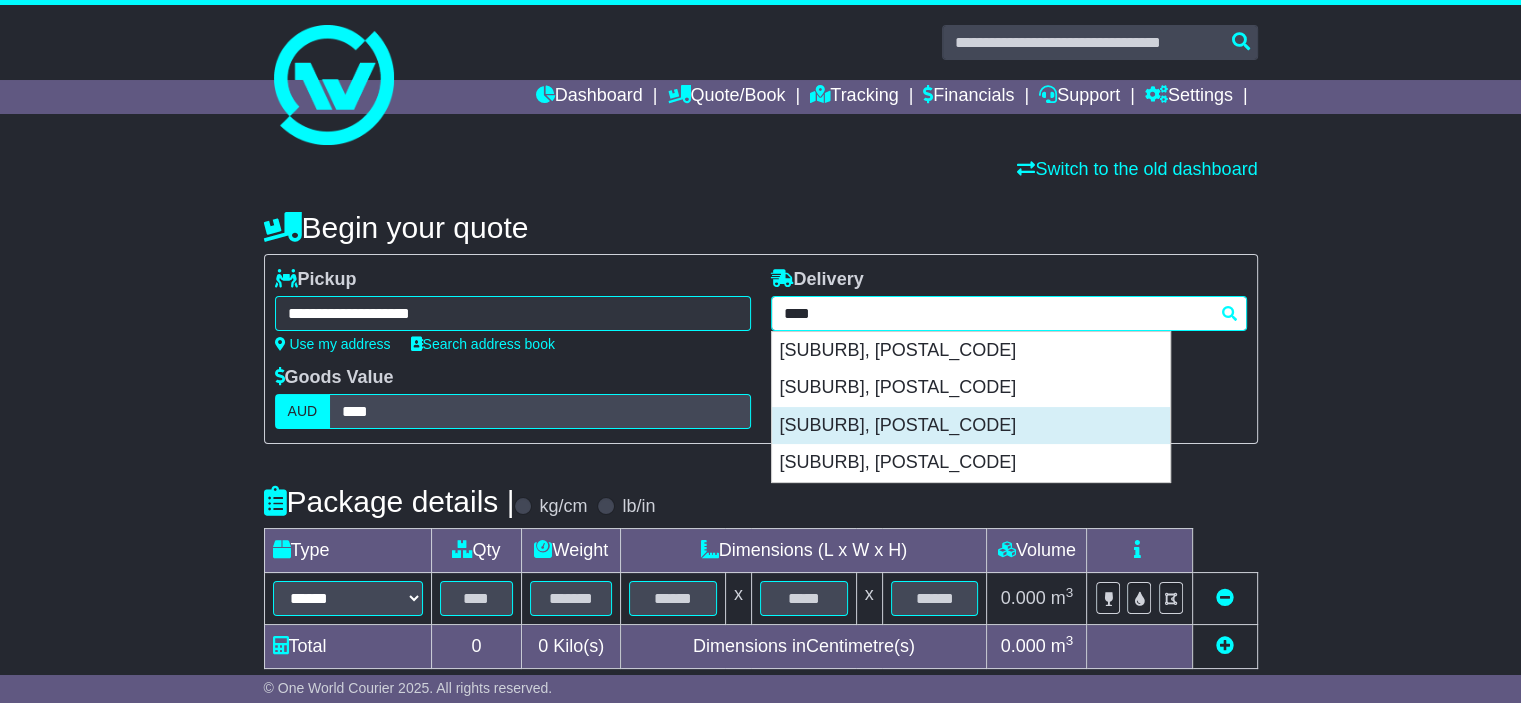 click on "WANTIRNA 3152" at bounding box center [971, 426] 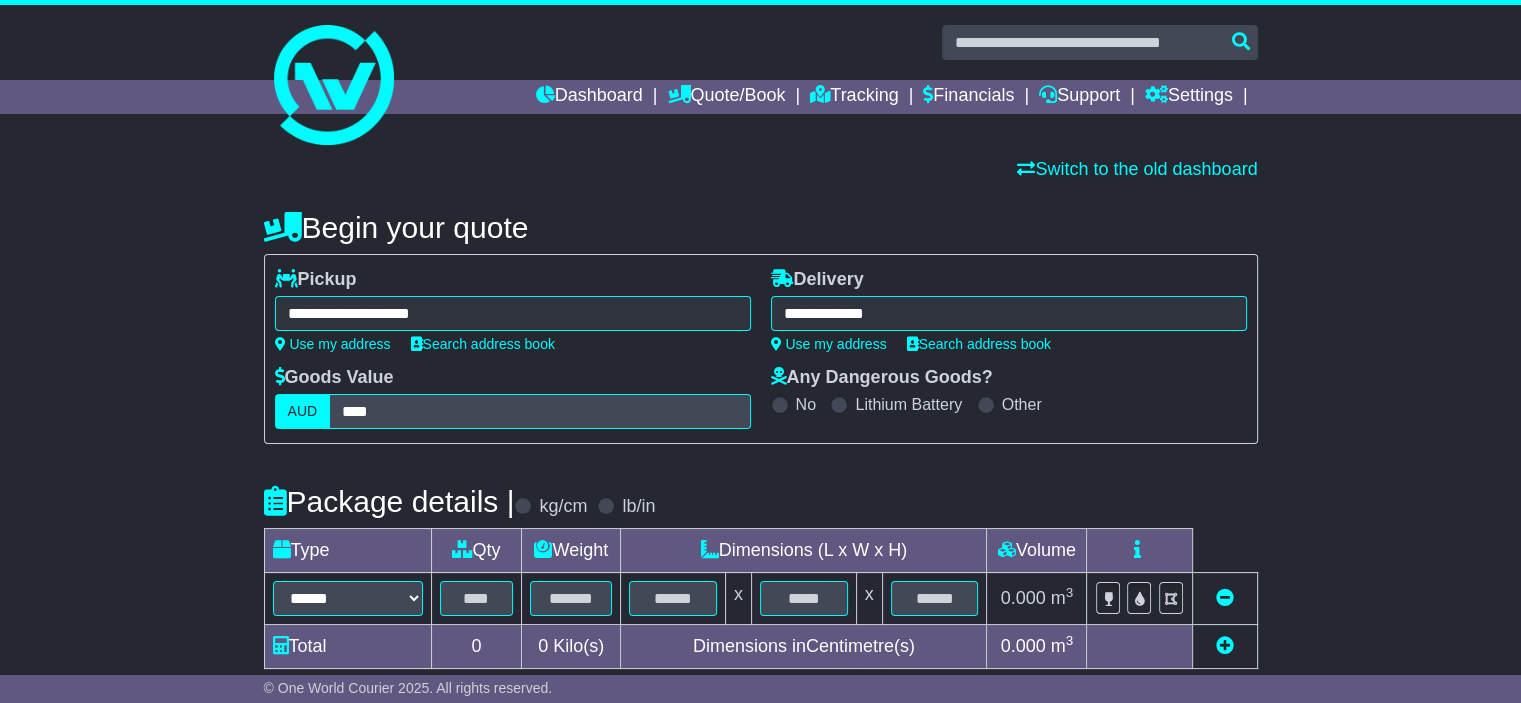 type on "**********" 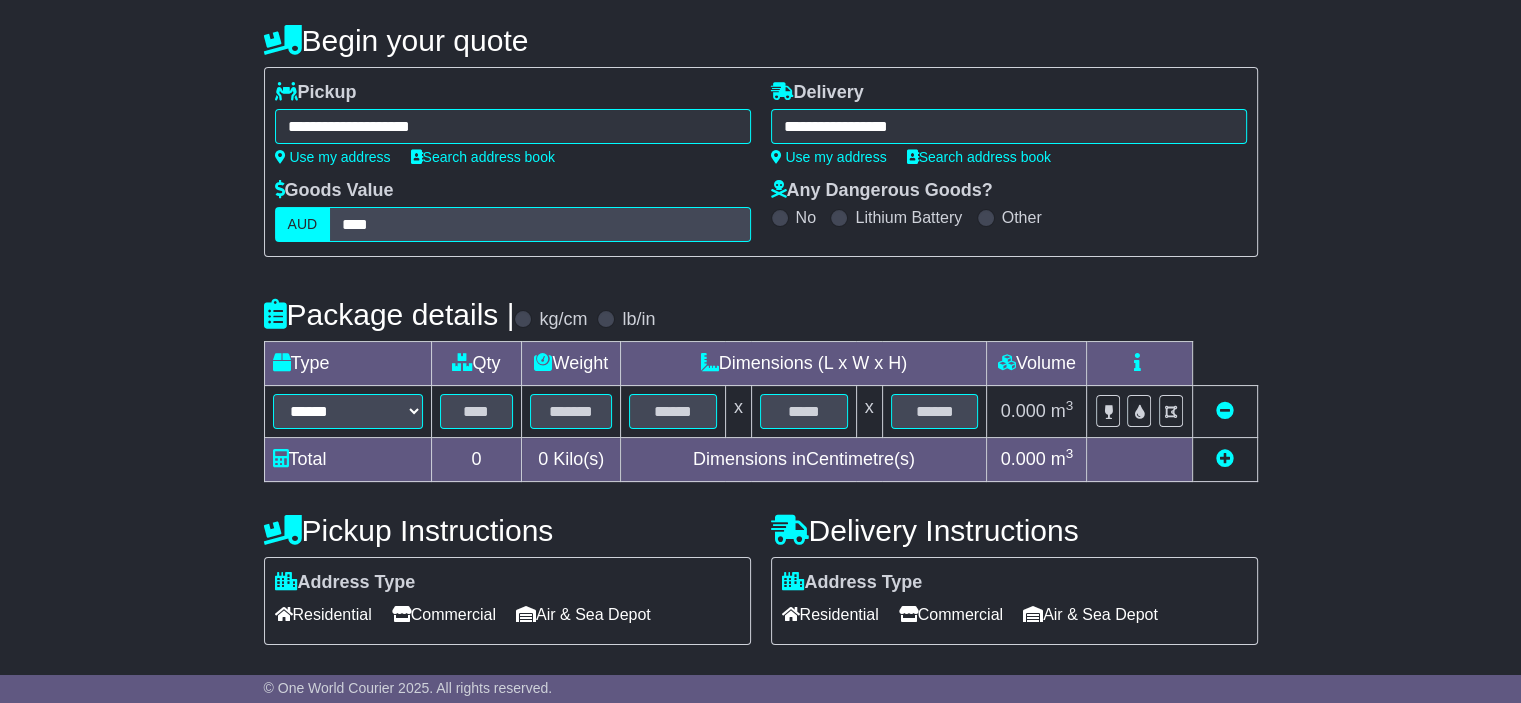 scroll, scrollTop: 200, scrollLeft: 0, axis: vertical 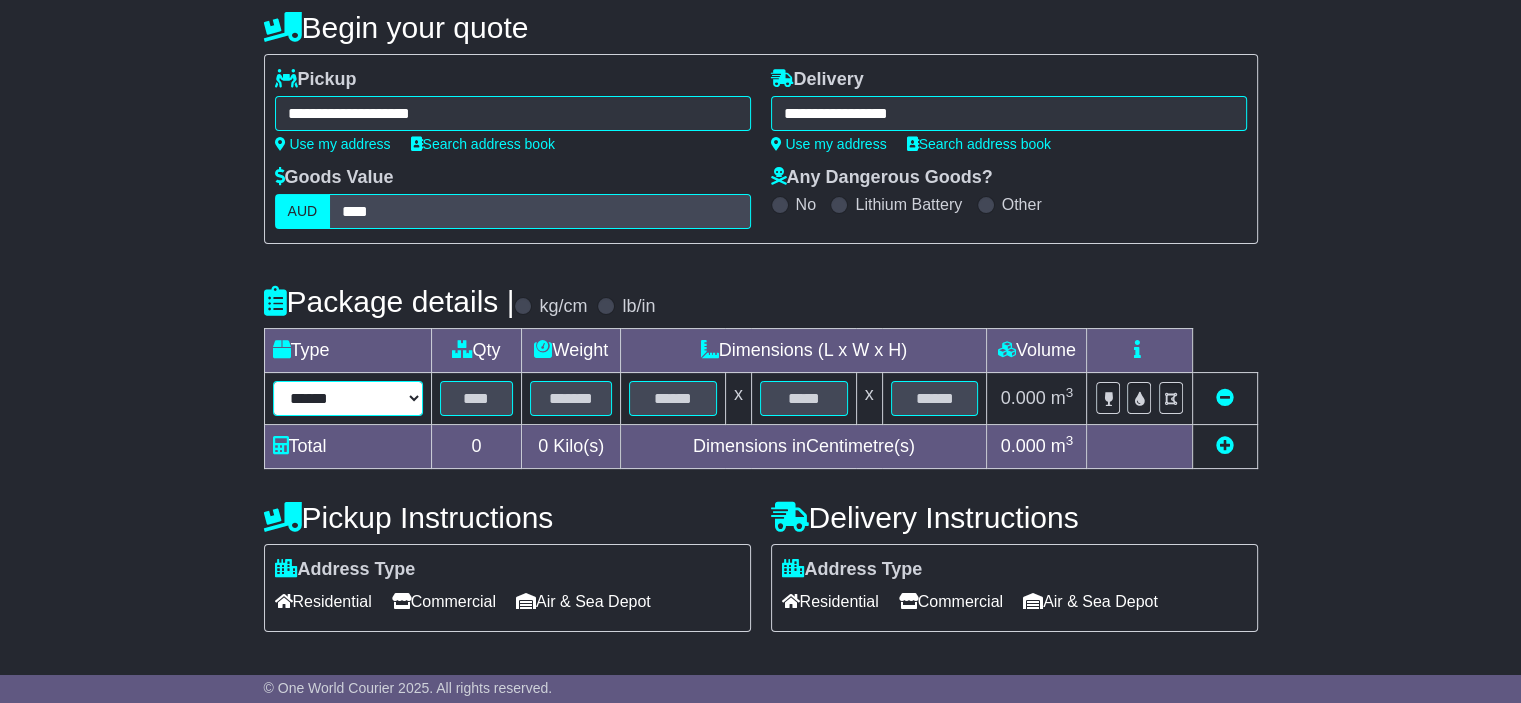 click on "****** ****** *** ******** ***** **** **** ****** *** *******" at bounding box center (348, 398) 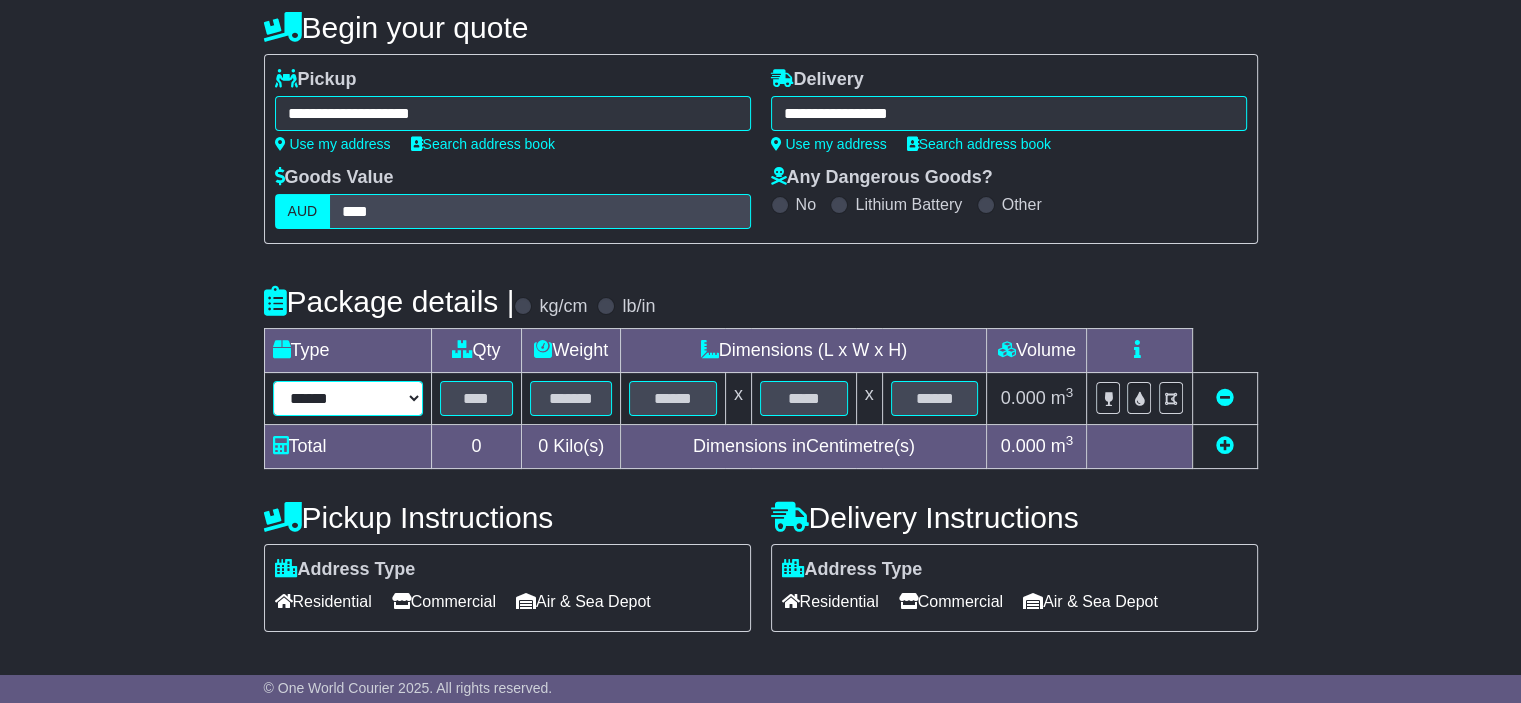 select on "*****" 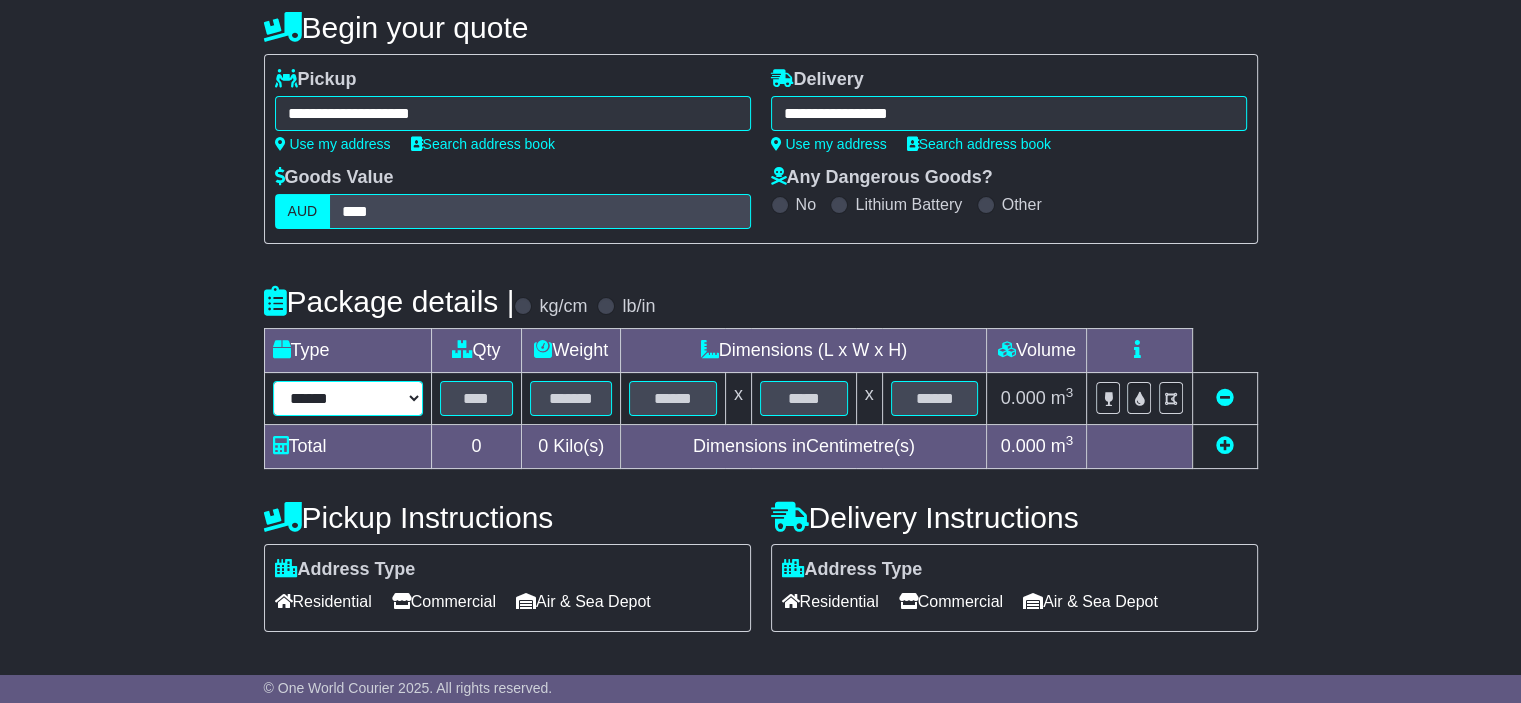 click on "****** ****** *** ******** ***** **** **** ****** *** *******" at bounding box center [348, 398] 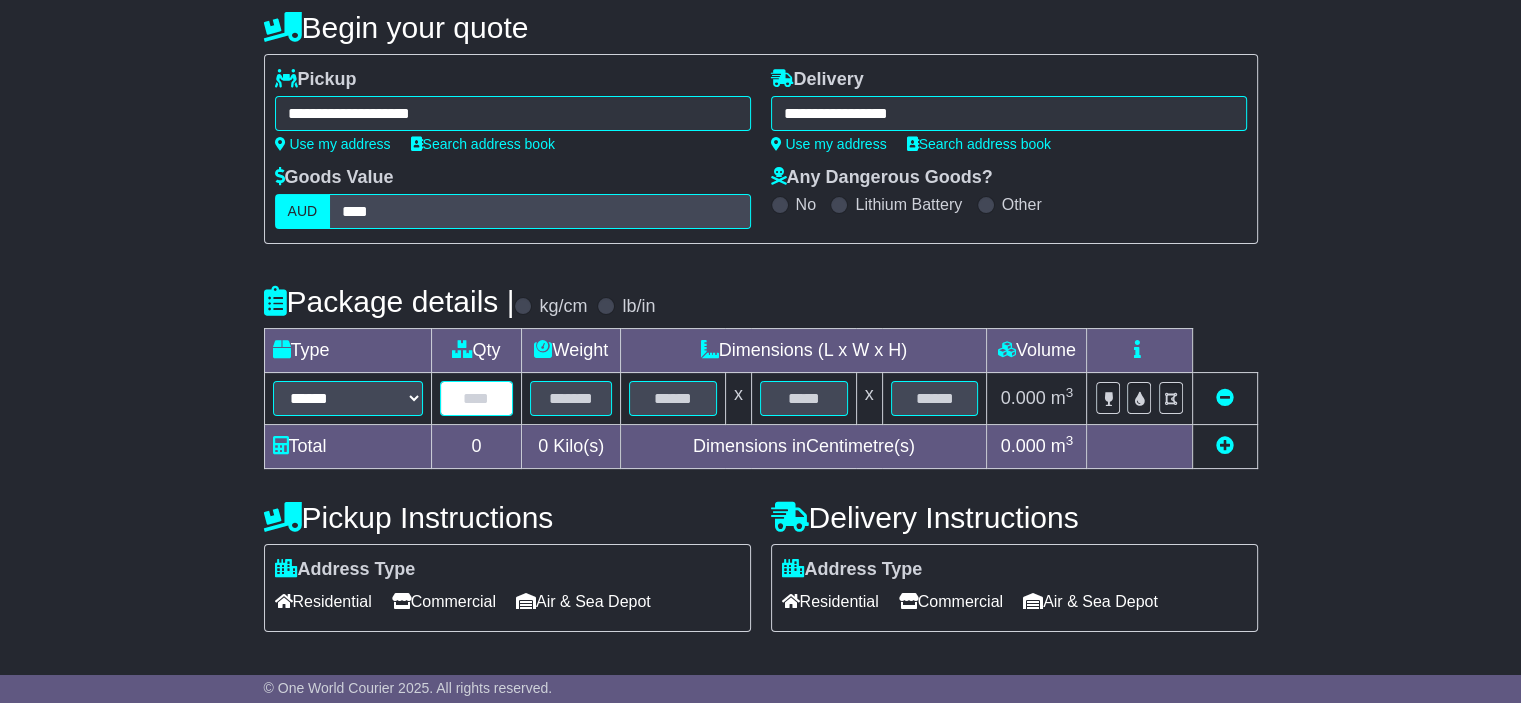 click at bounding box center (477, 398) 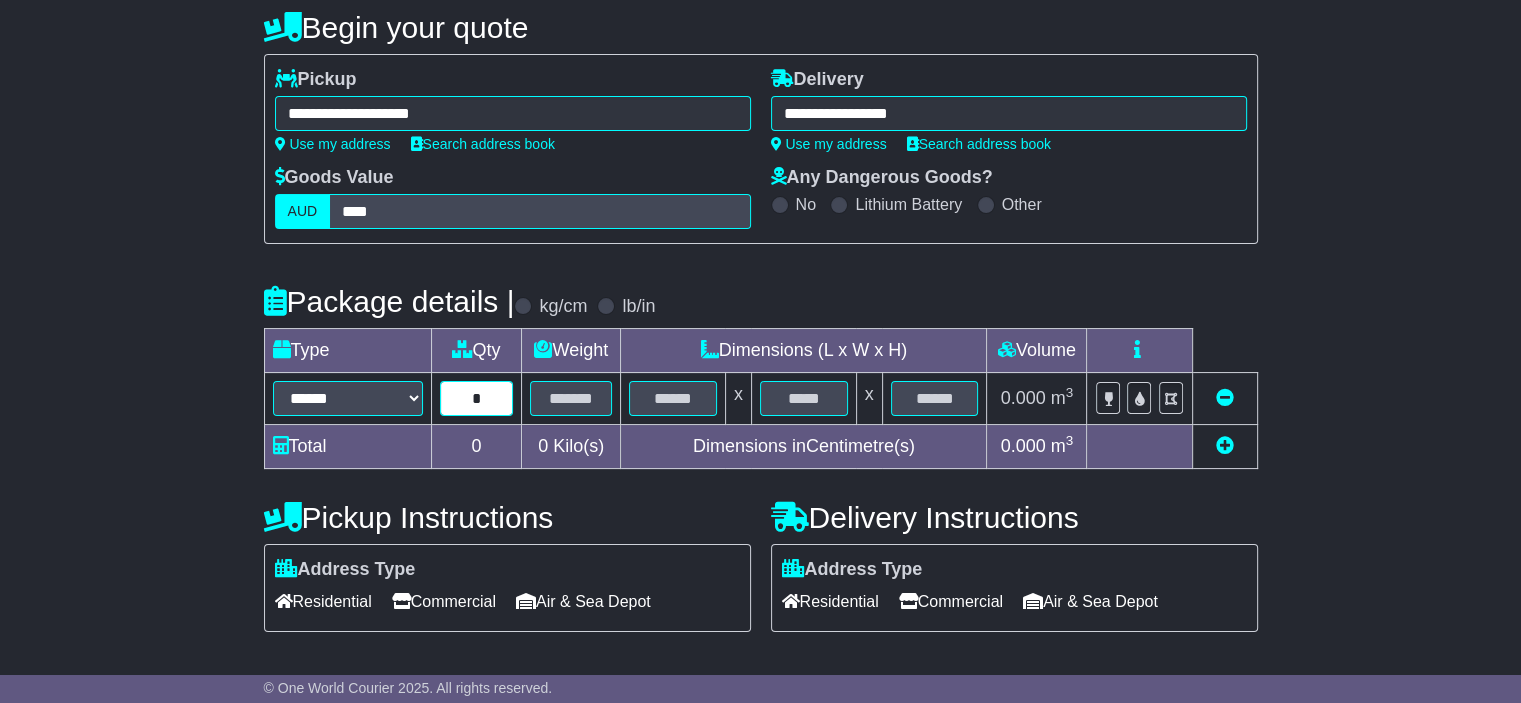 type on "*" 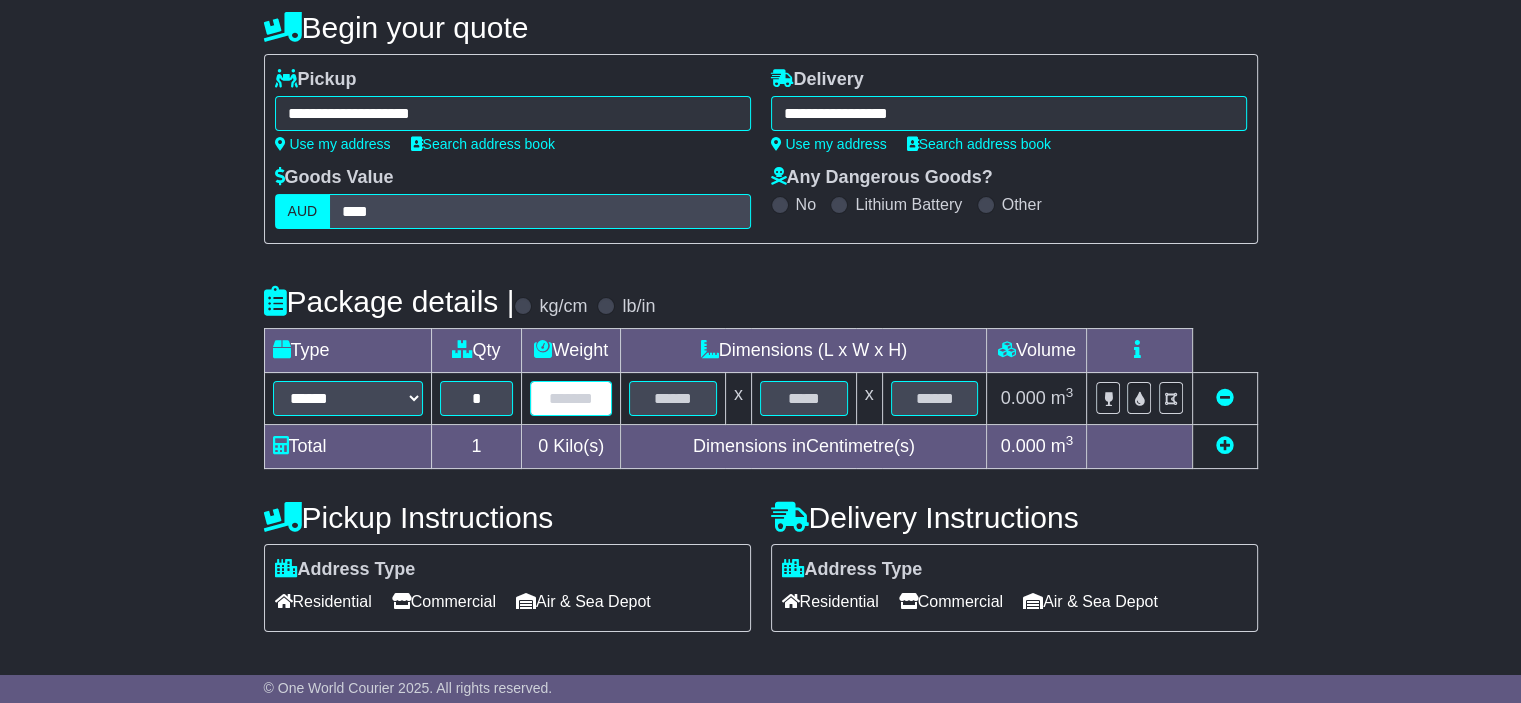 click at bounding box center (571, 398) 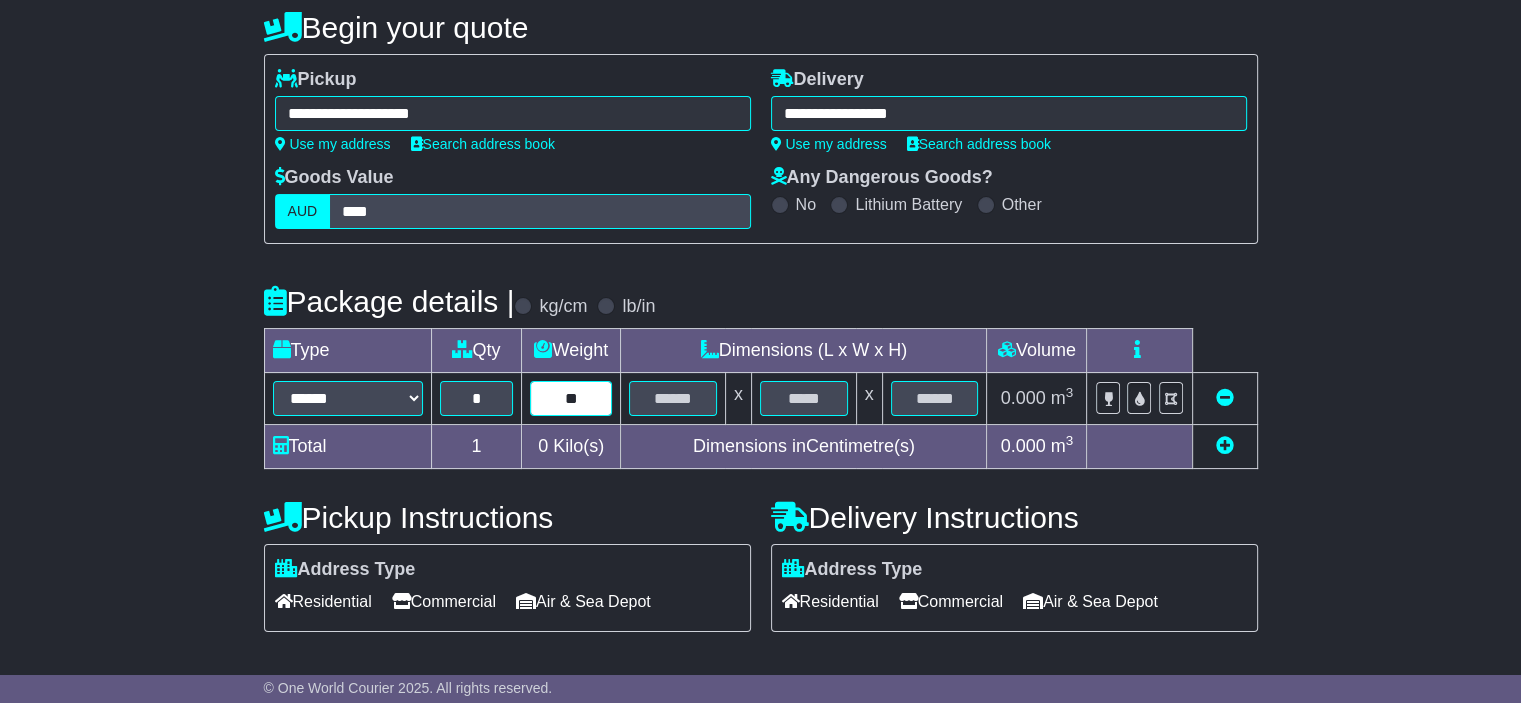 type on "**" 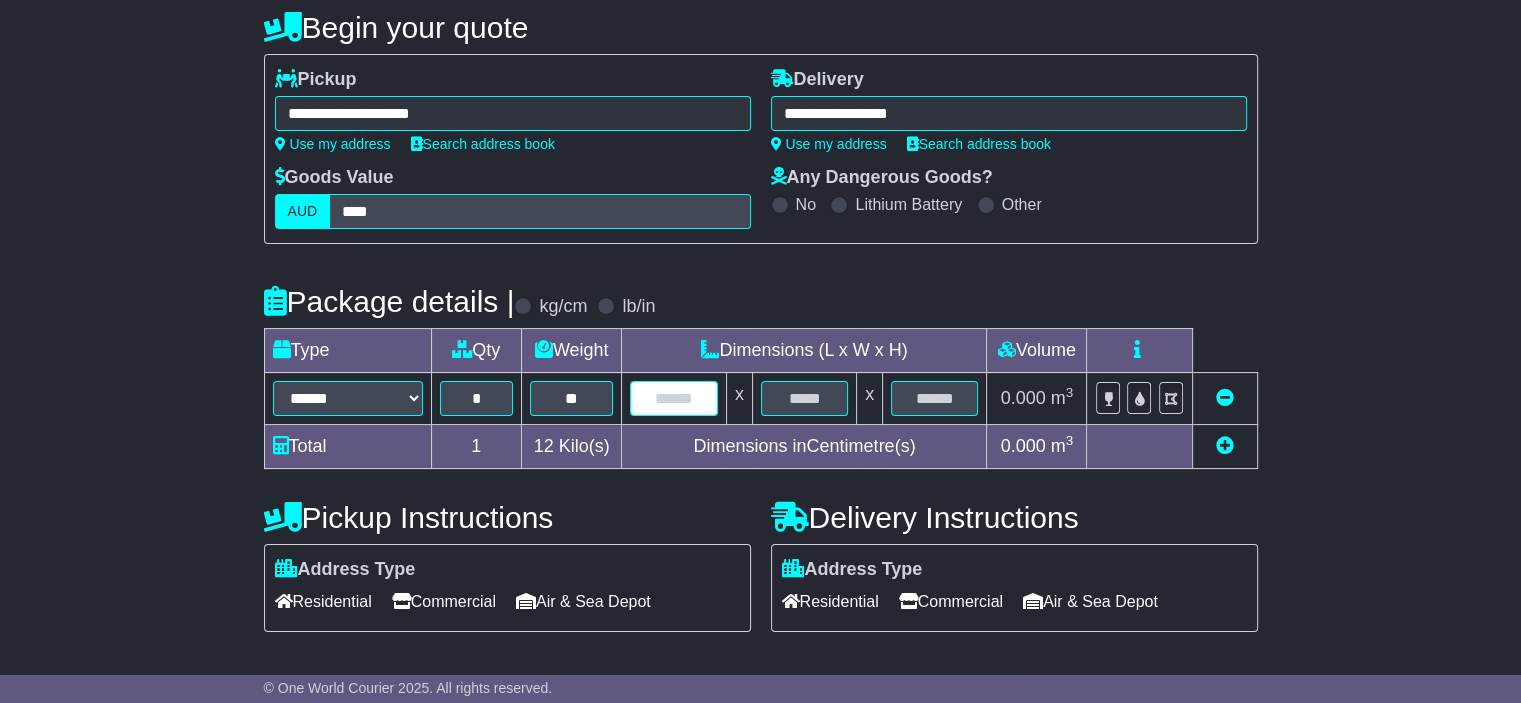 click at bounding box center (673, 398) 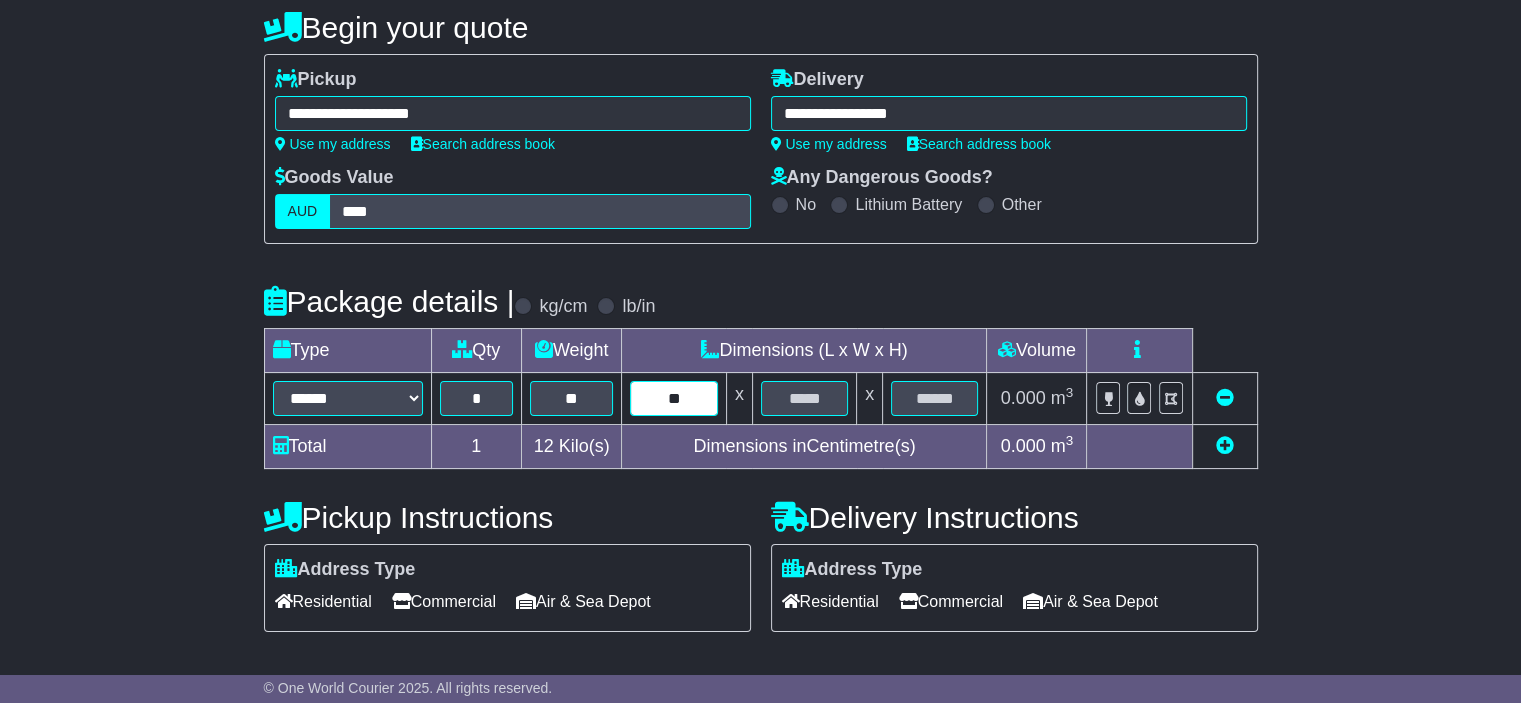 type on "**" 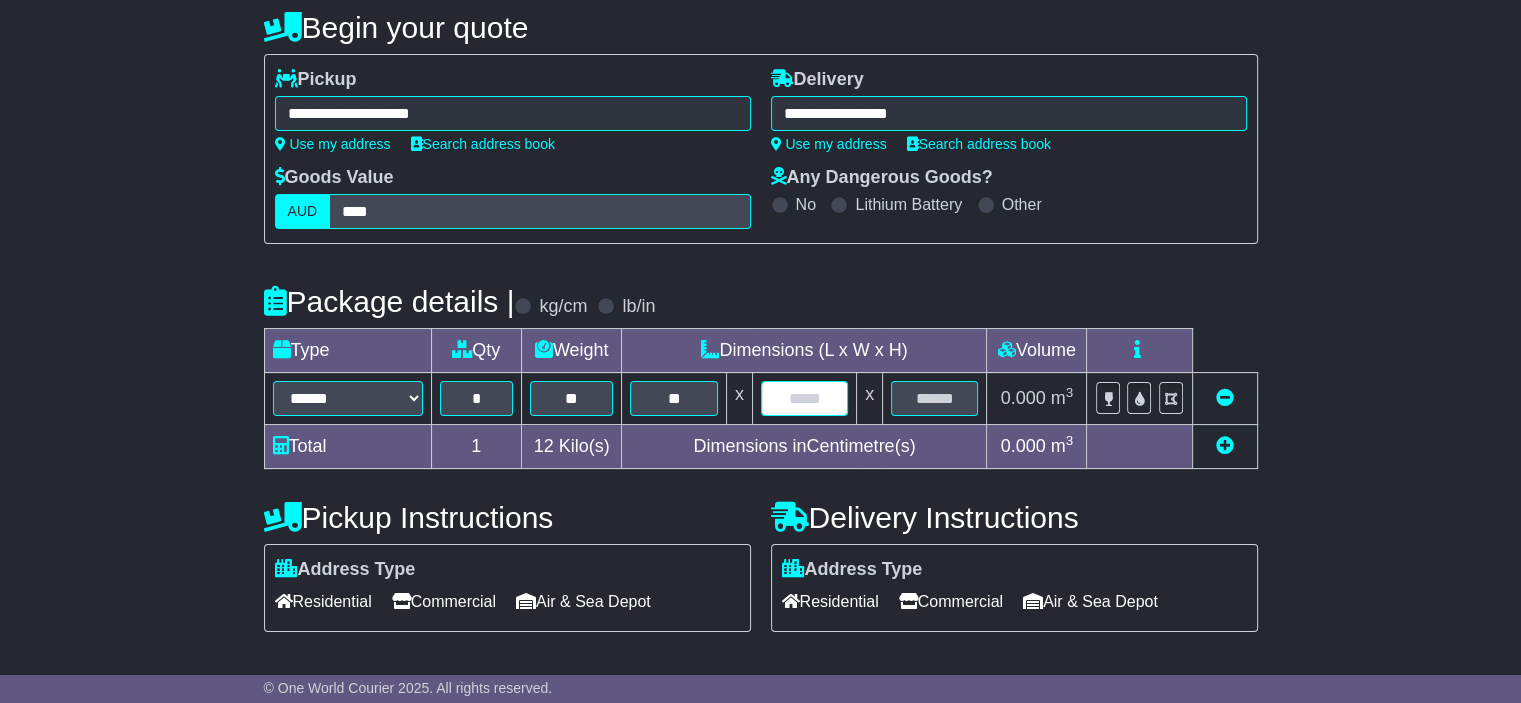 click at bounding box center [804, 398] 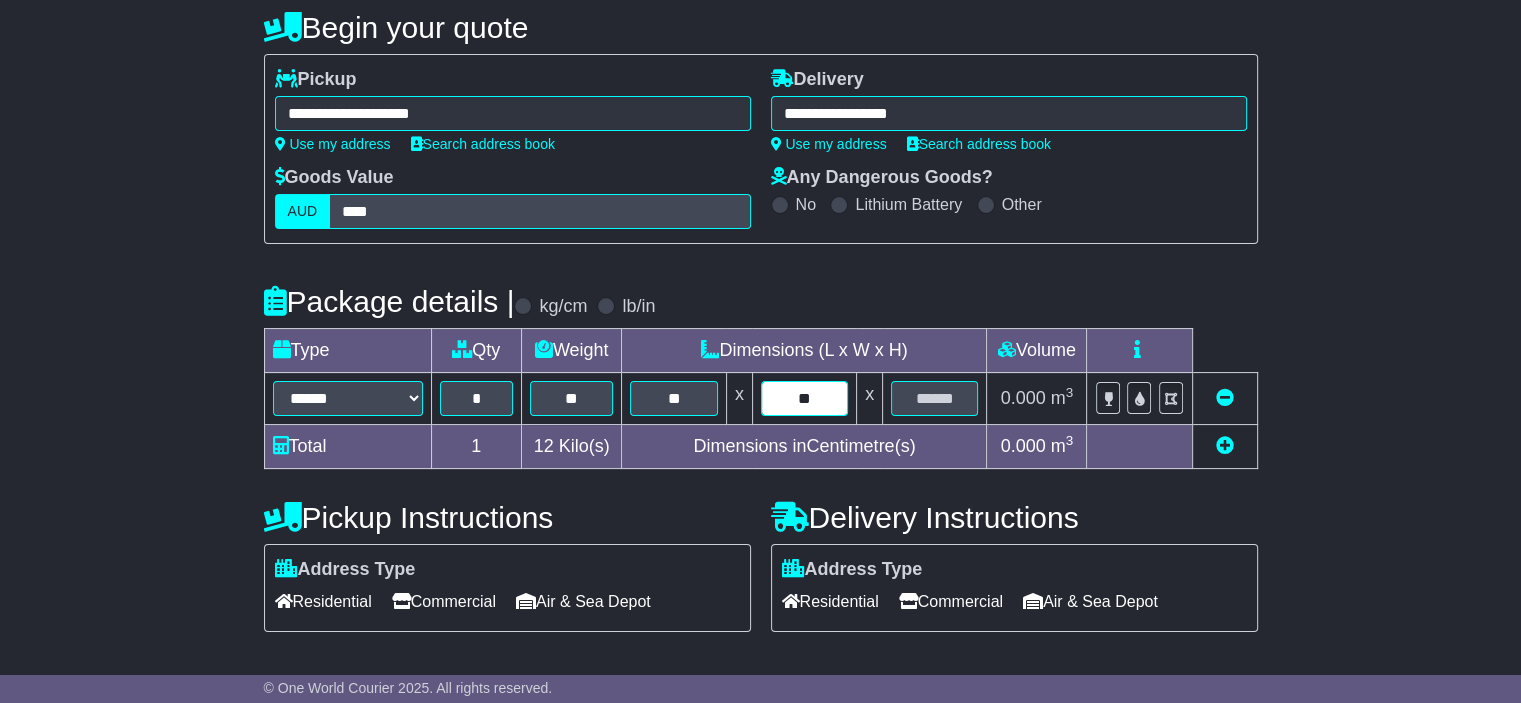 type on "**" 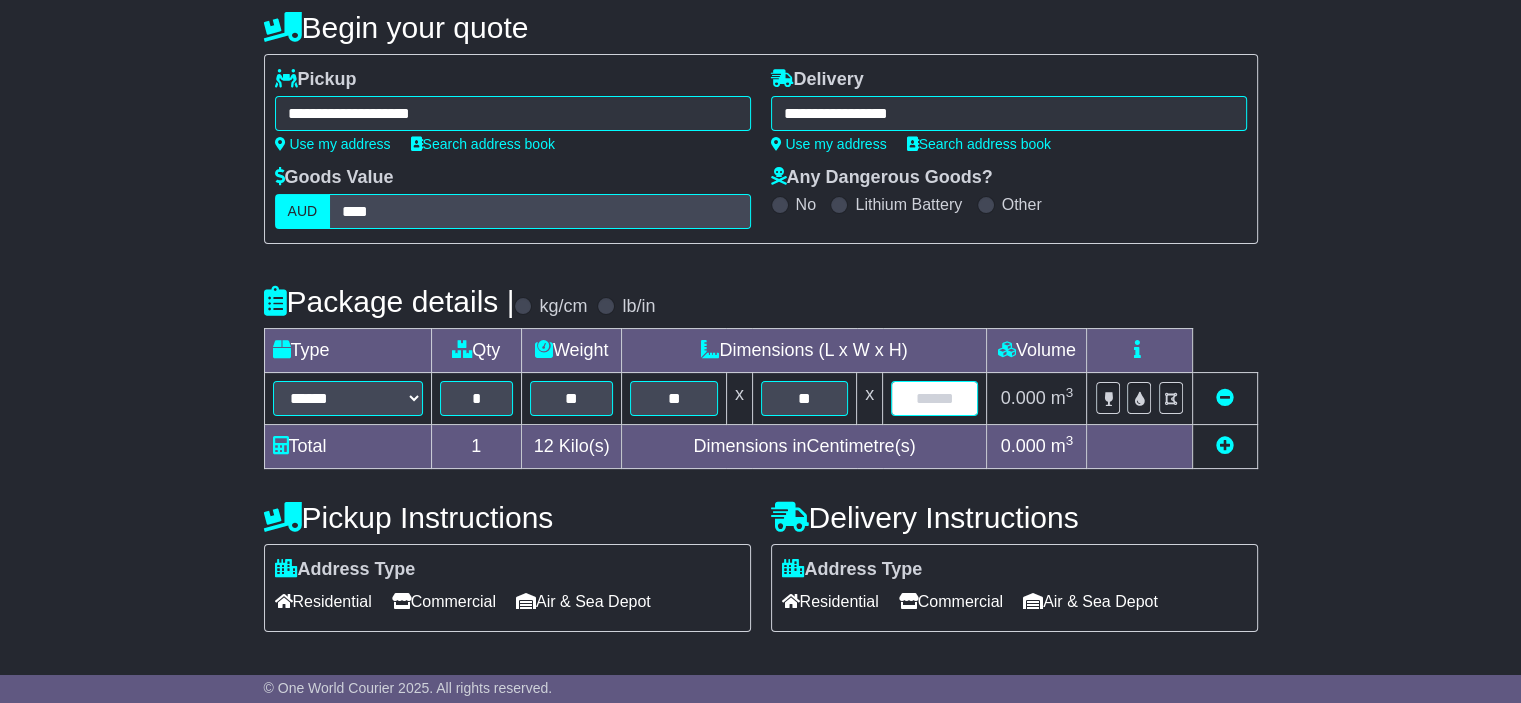 click at bounding box center (934, 398) 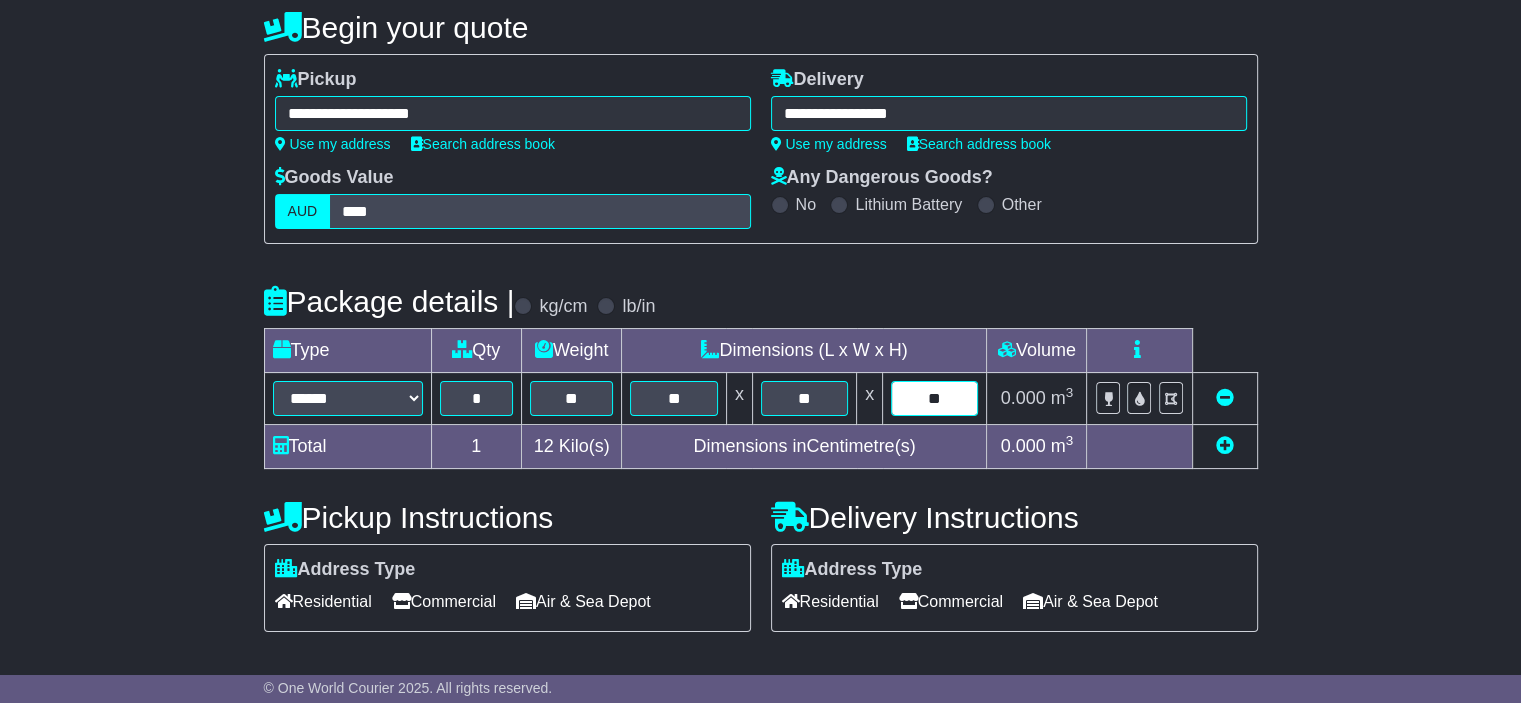 type on "**" 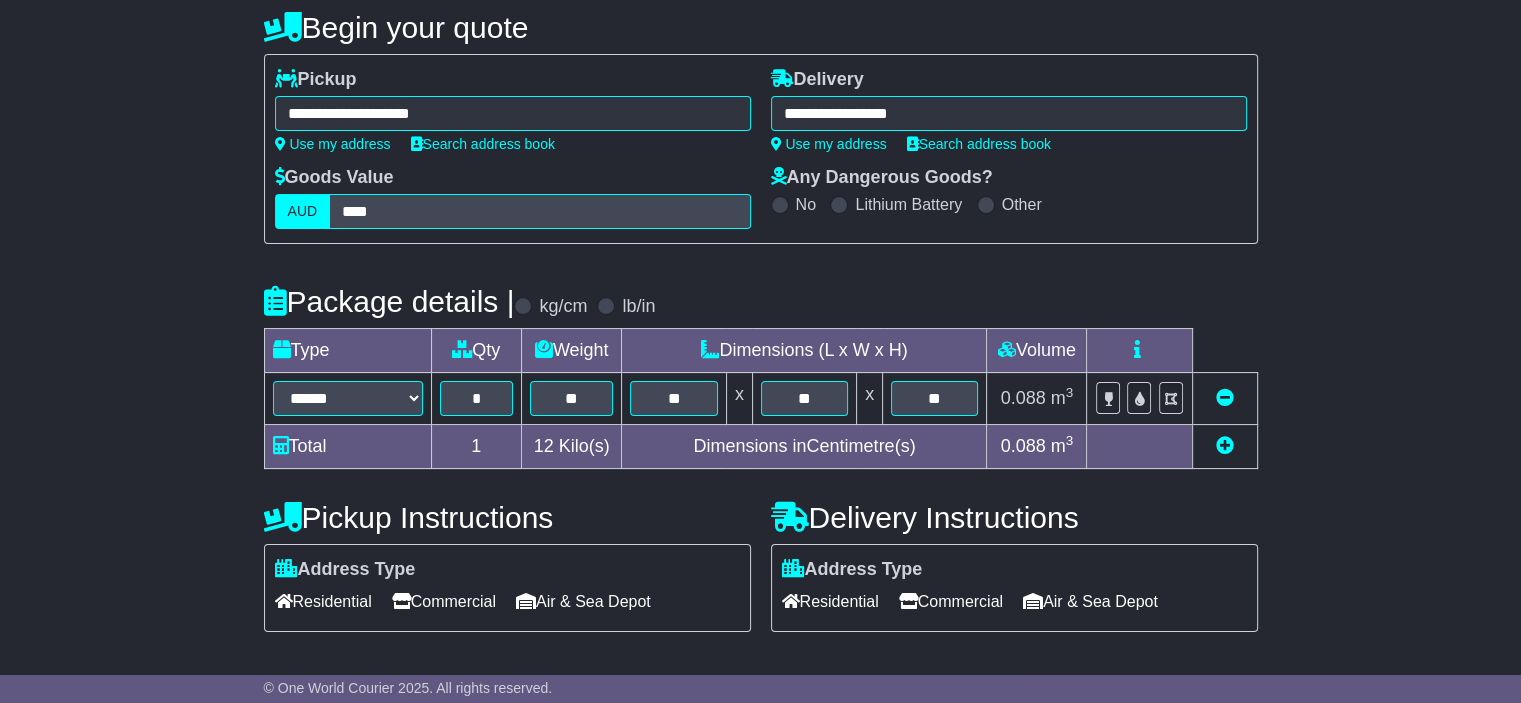 click on "Delivery Instructions
Address Type
Residential
Commercial
Air & Sea Depot" at bounding box center (1014, 568) 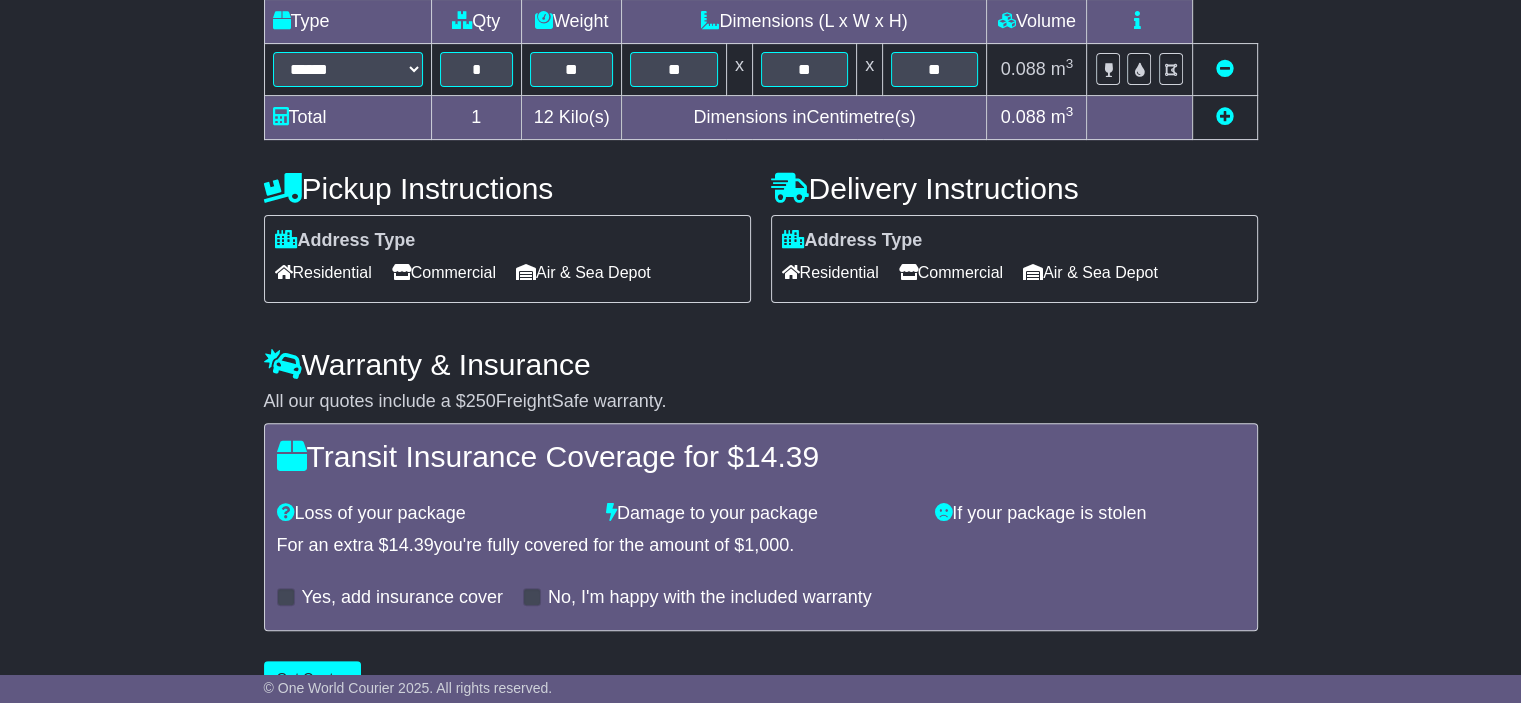 scroll, scrollTop: 569, scrollLeft: 0, axis: vertical 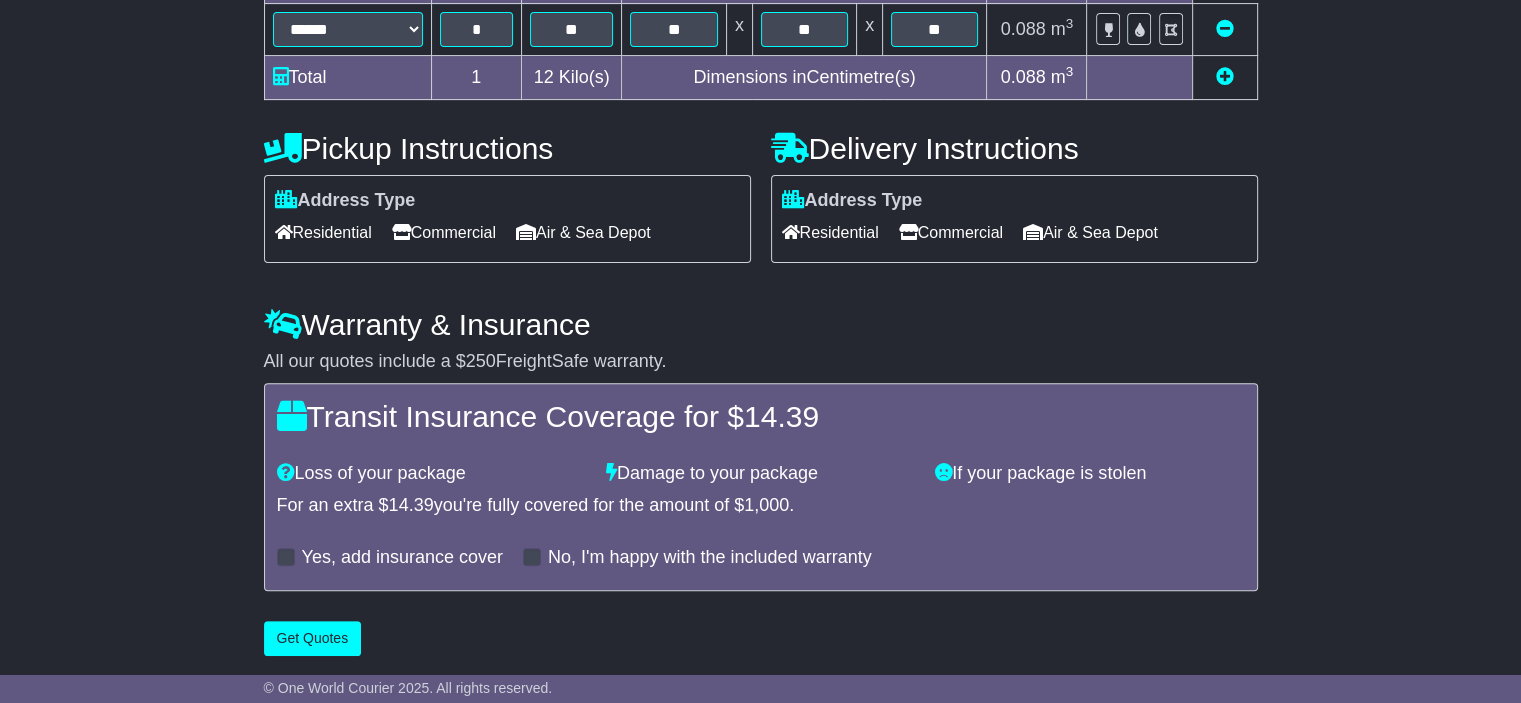 click on "Commercial" at bounding box center [444, 232] 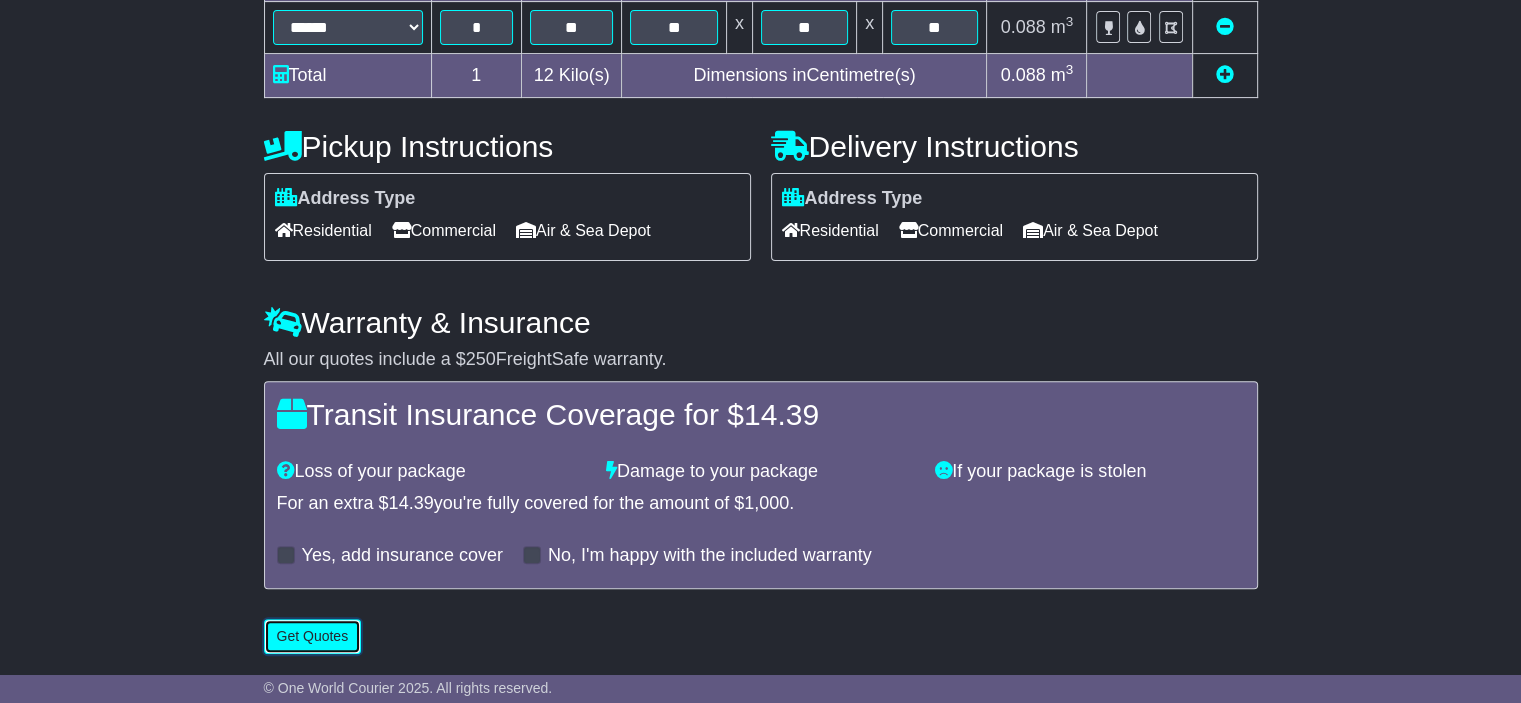 click on "Get Quotes" at bounding box center [313, 636] 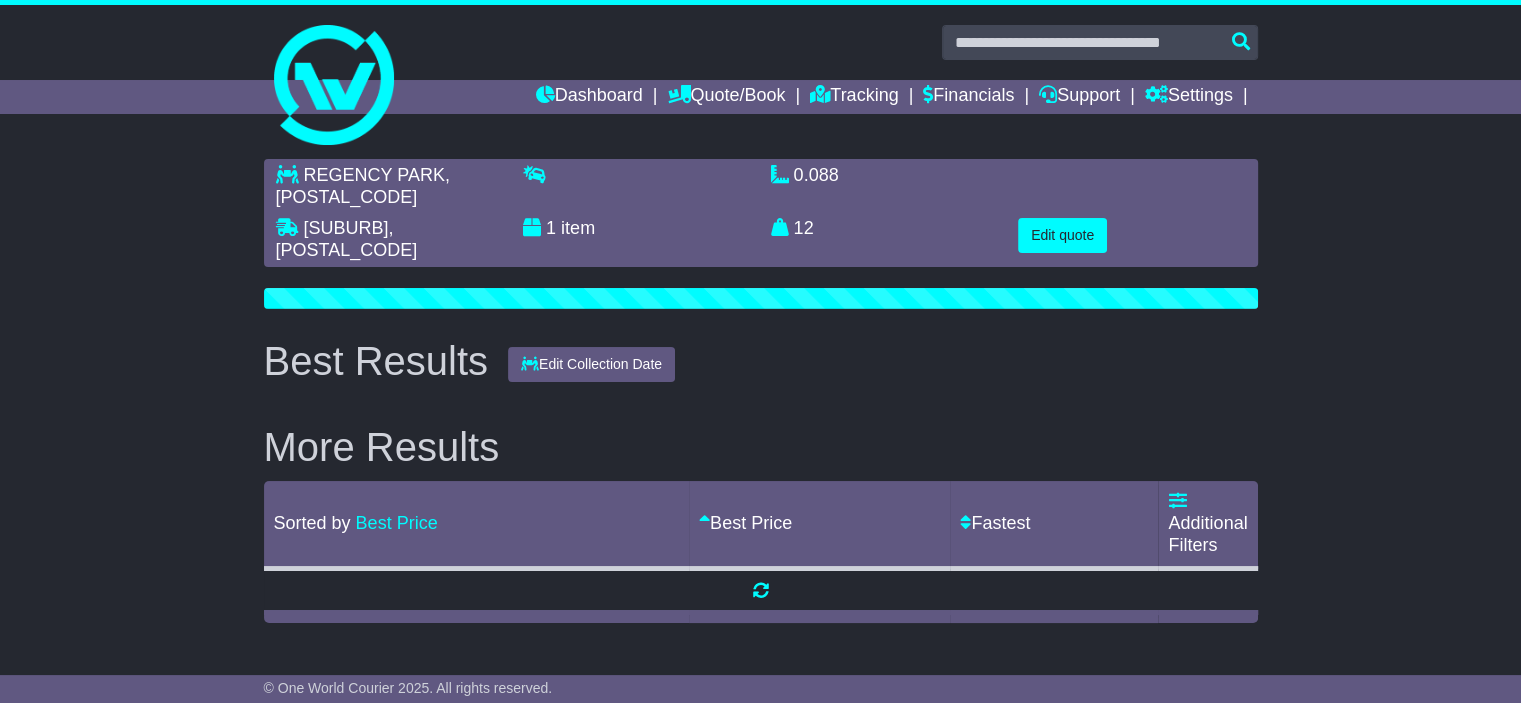 scroll, scrollTop: 0, scrollLeft: 0, axis: both 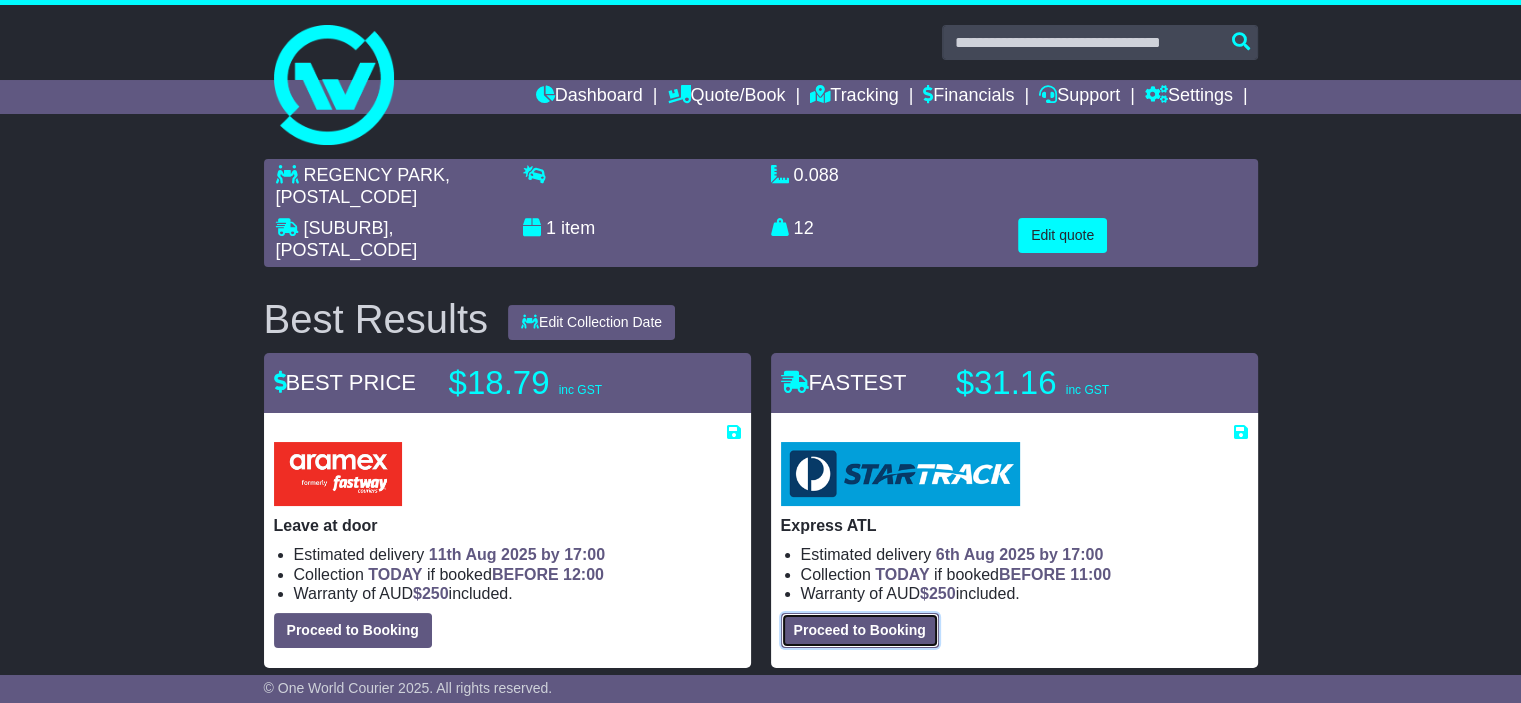 click on "Proceed to Booking" at bounding box center (860, 630) 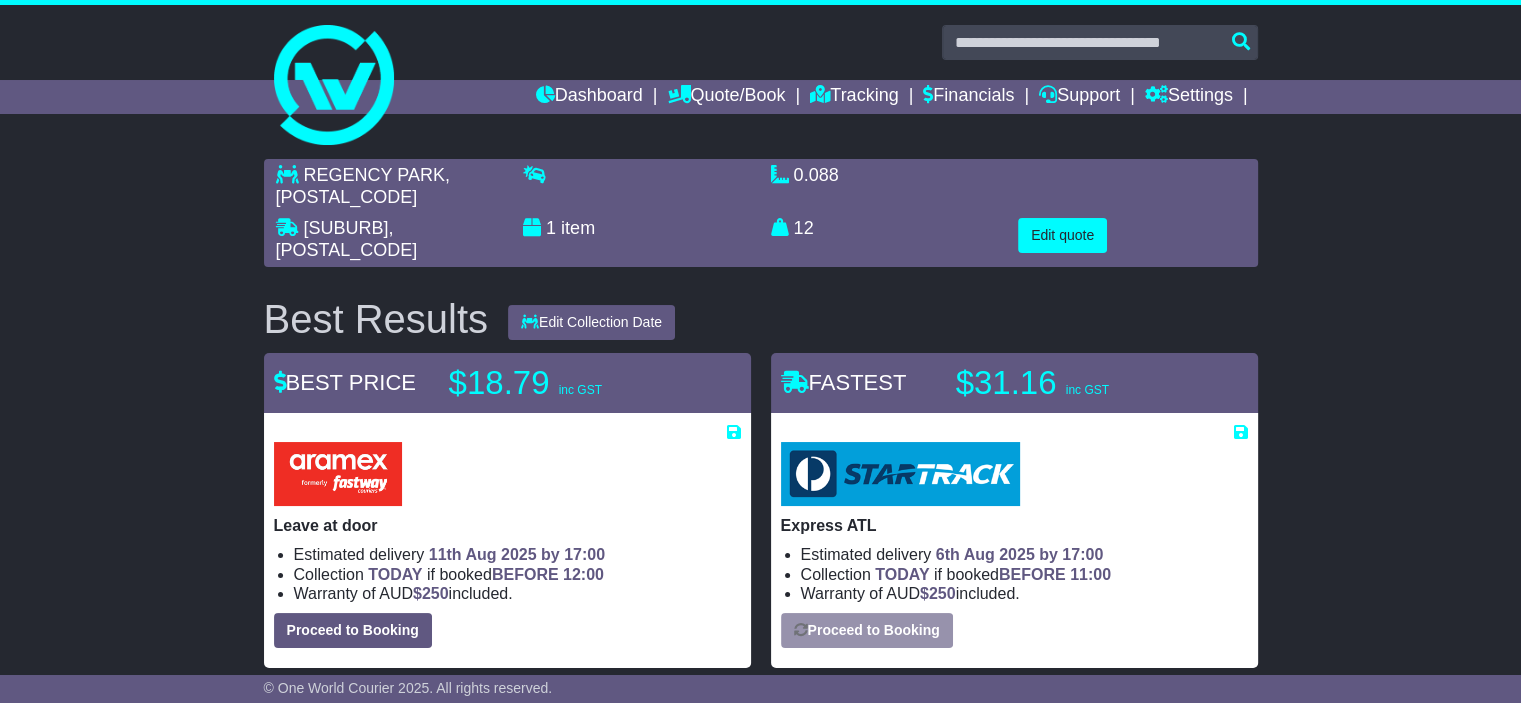 select on "**********" 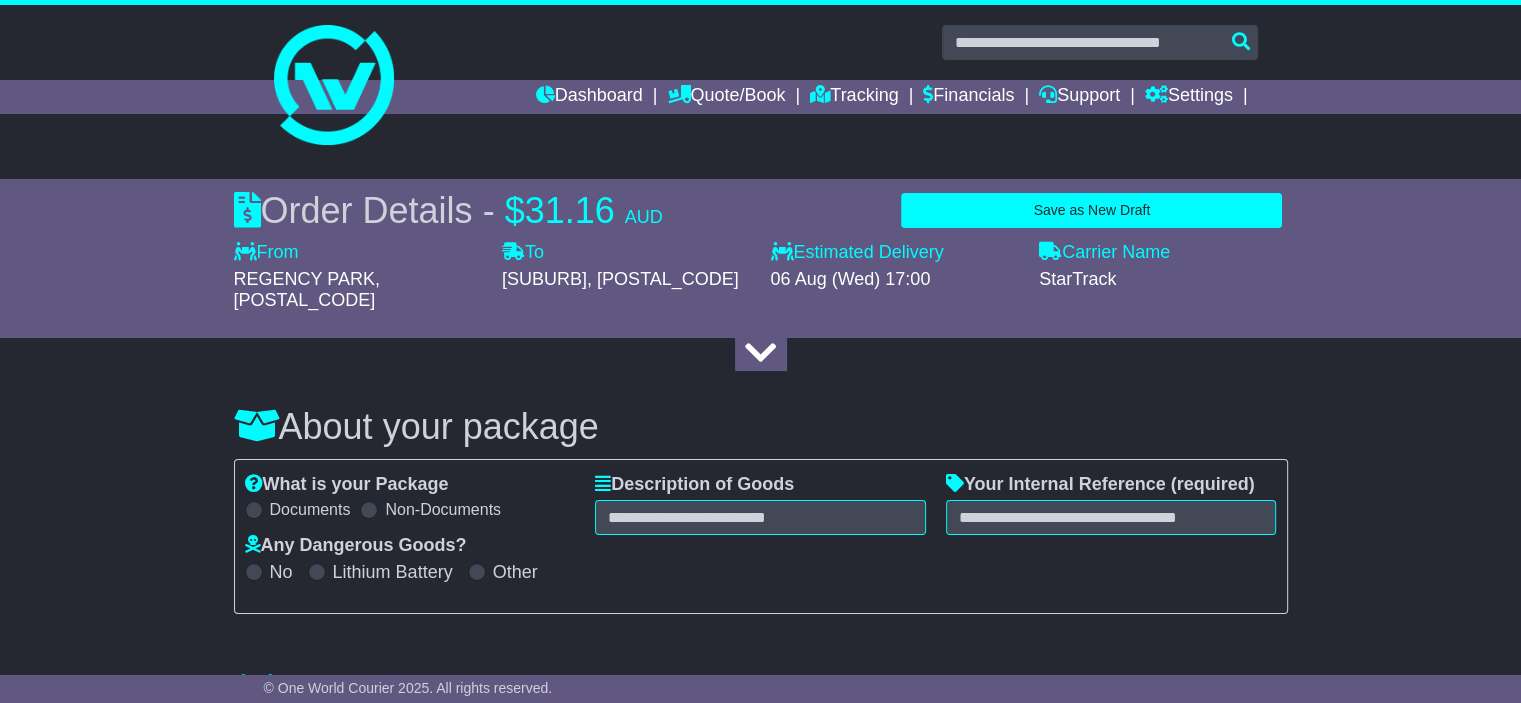 select 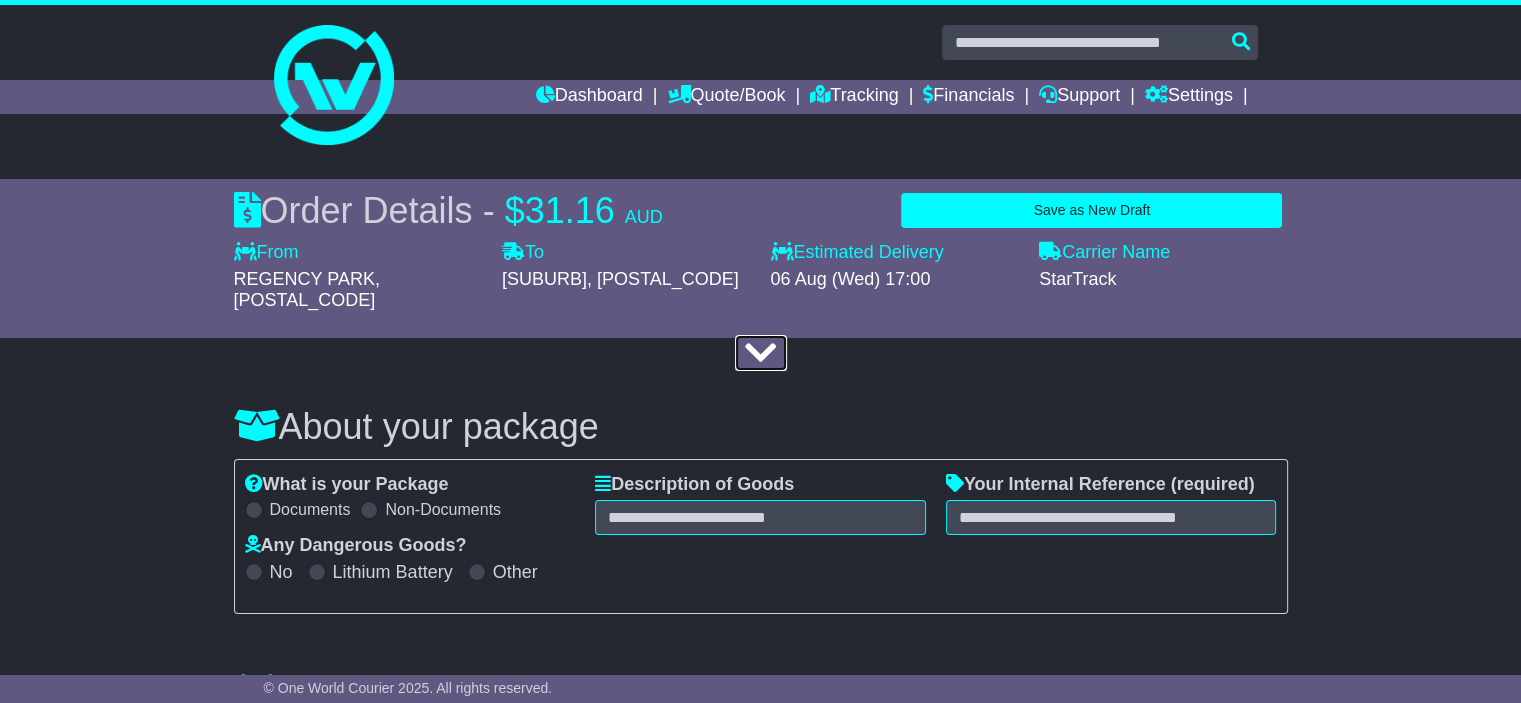 click at bounding box center (761, 353) 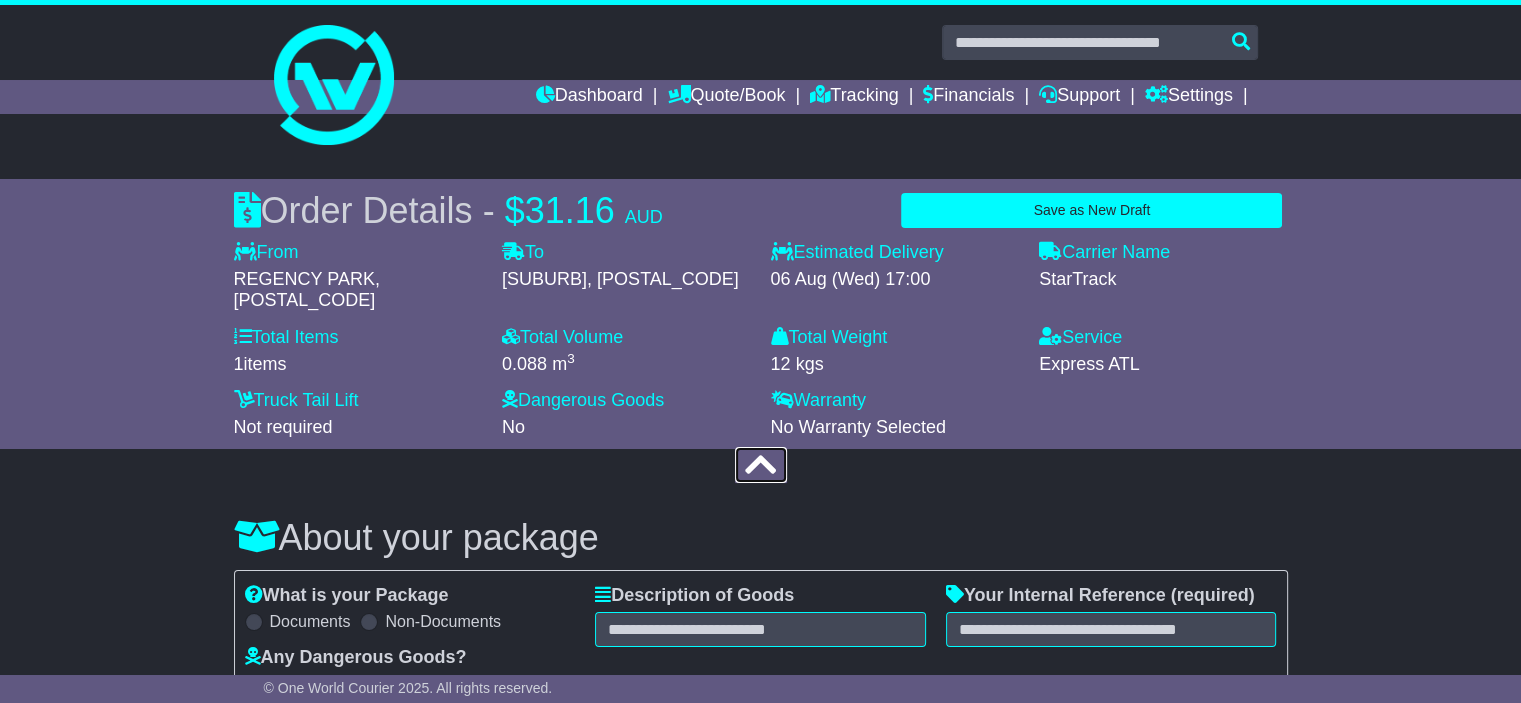 click at bounding box center [761, 465] 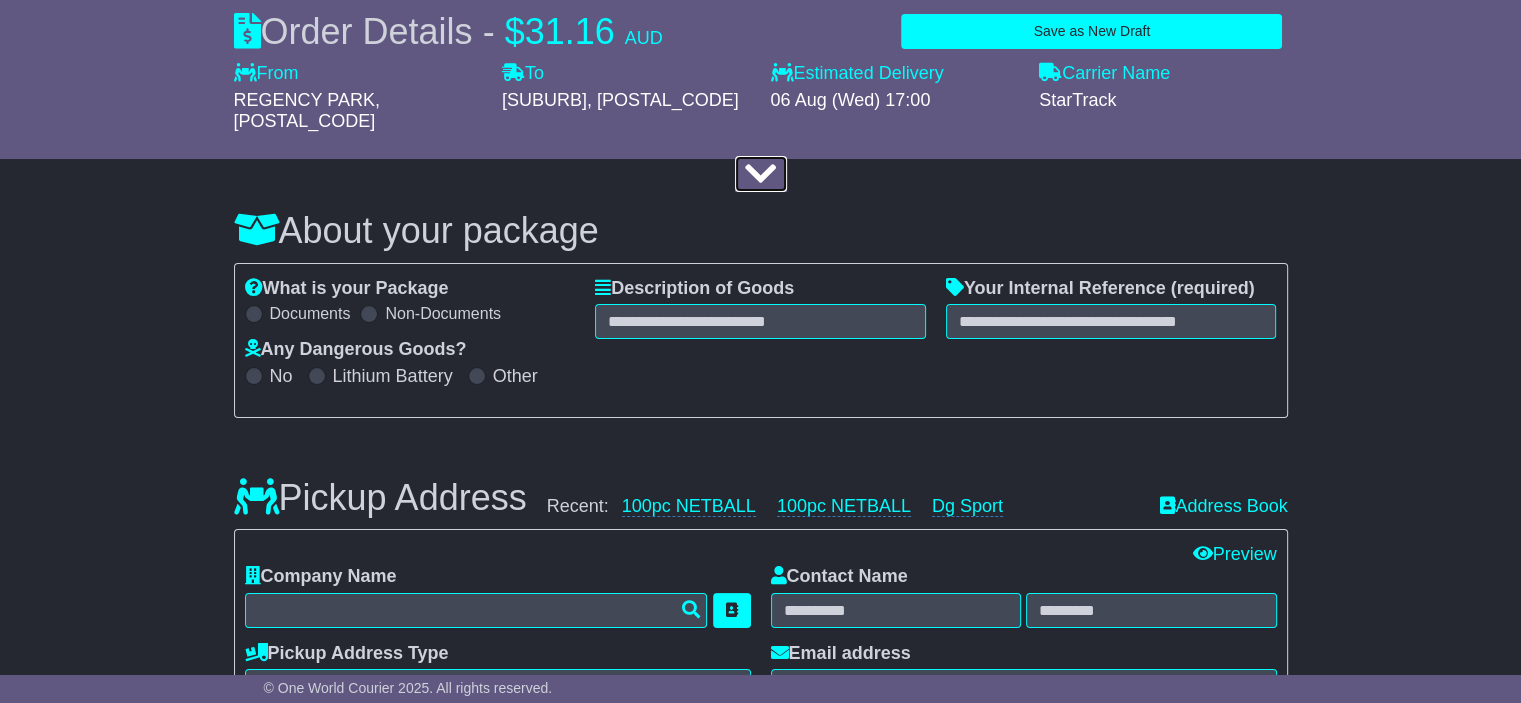 scroll, scrollTop: 200, scrollLeft: 0, axis: vertical 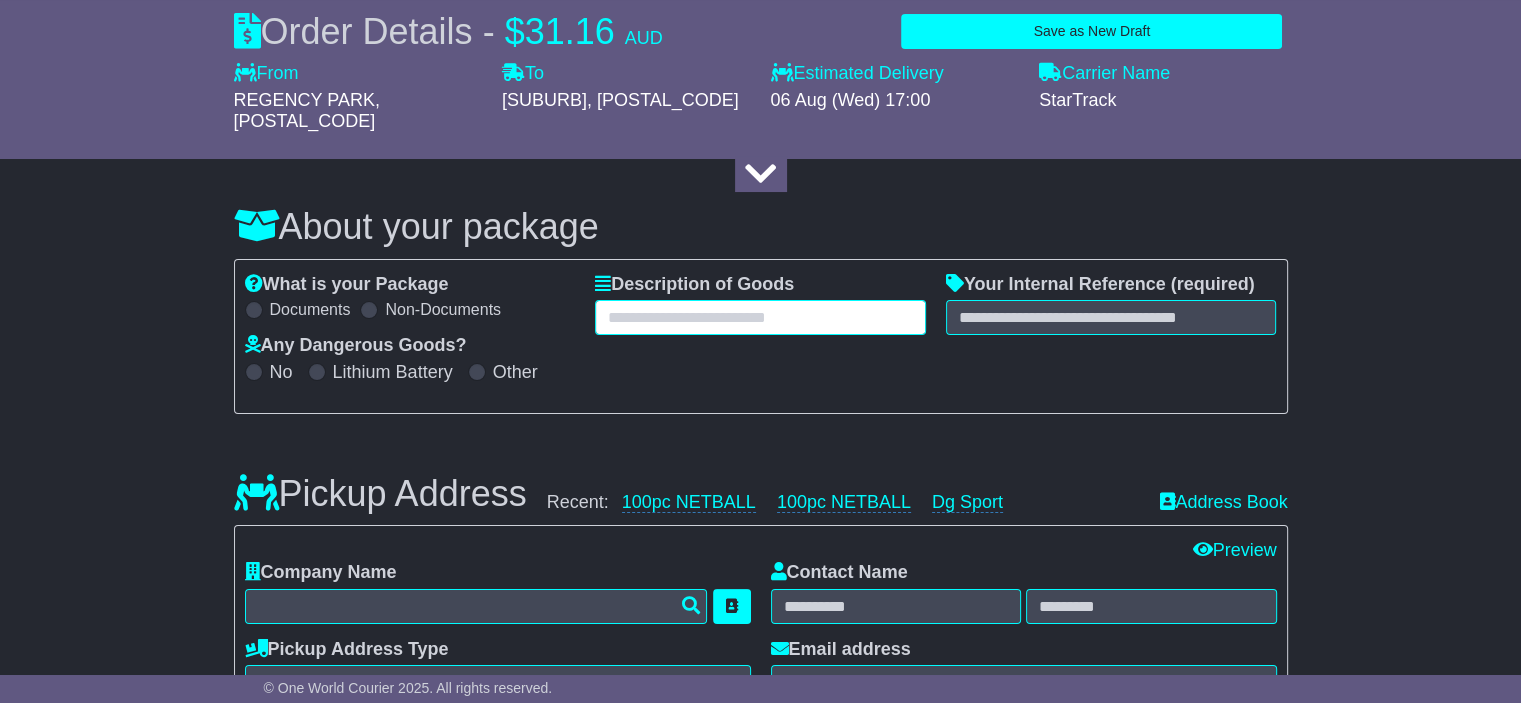 click at bounding box center [760, 317] 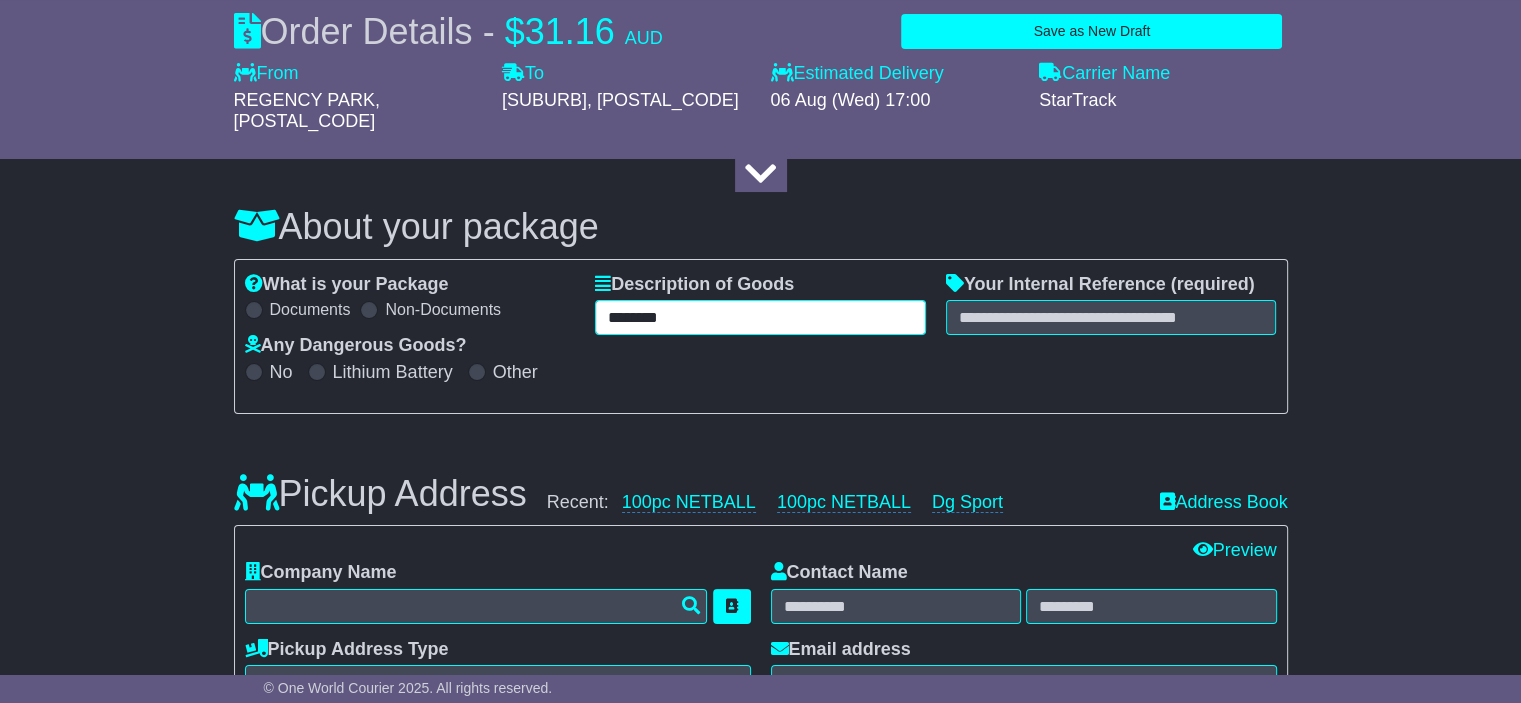 type on "********" 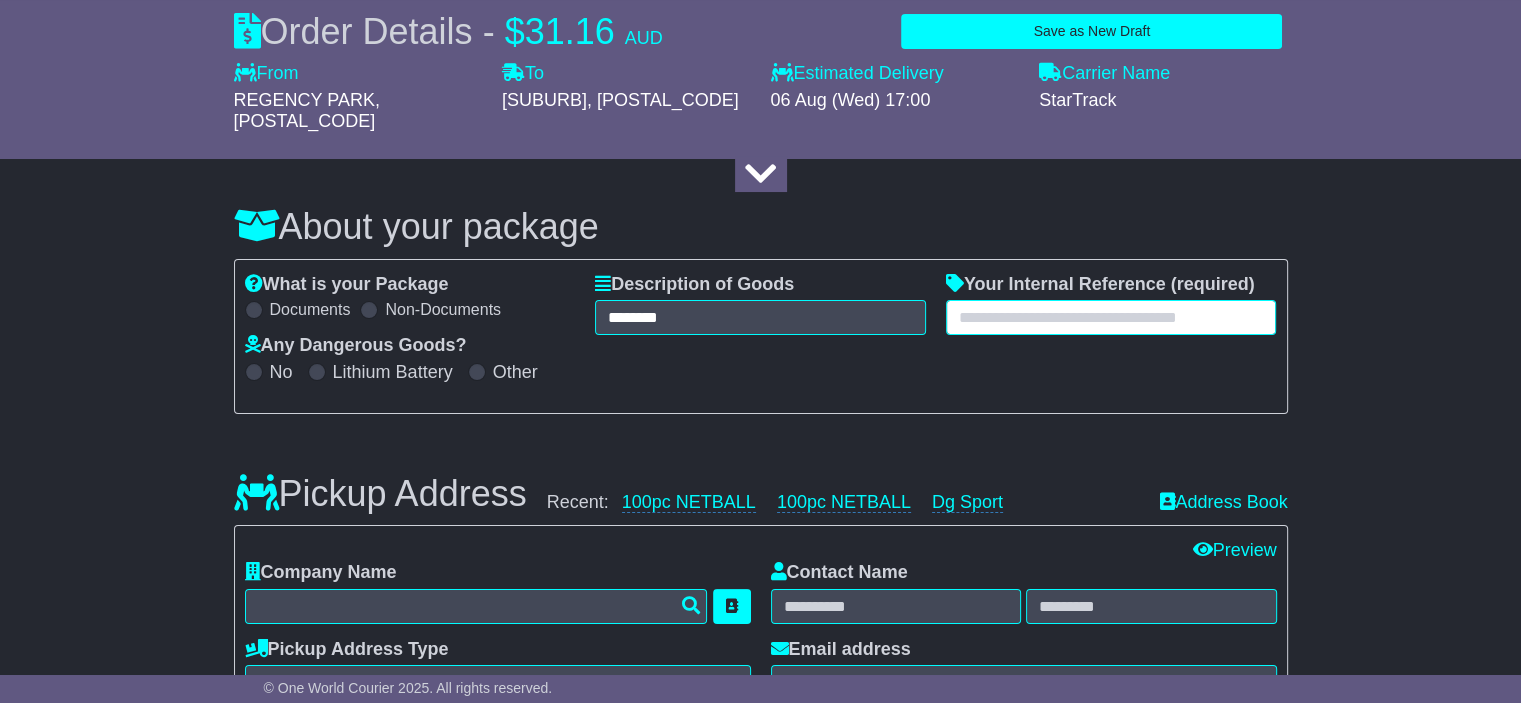 click at bounding box center (1111, 317) 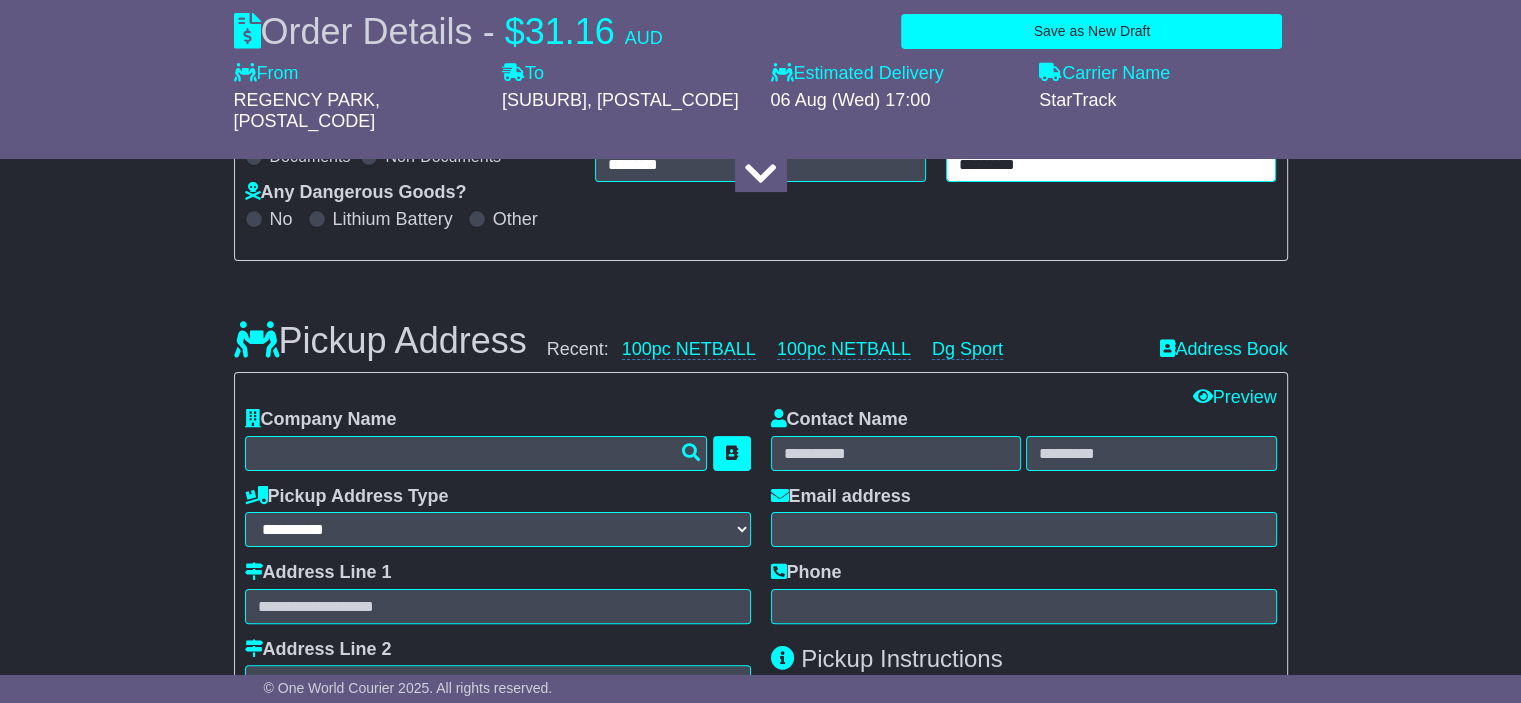scroll, scrollTop: 400, scrollLeft: 0, axis: vertical 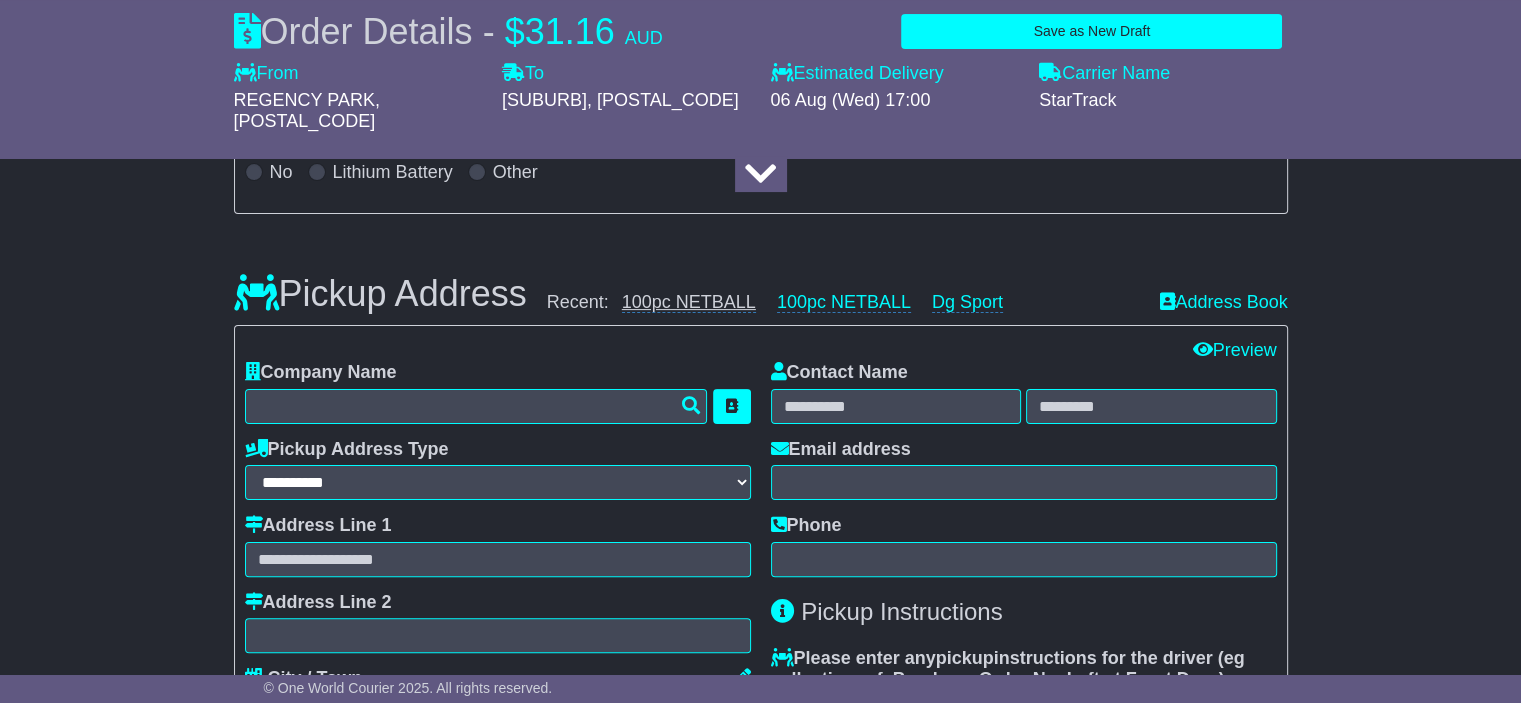type on "*********" 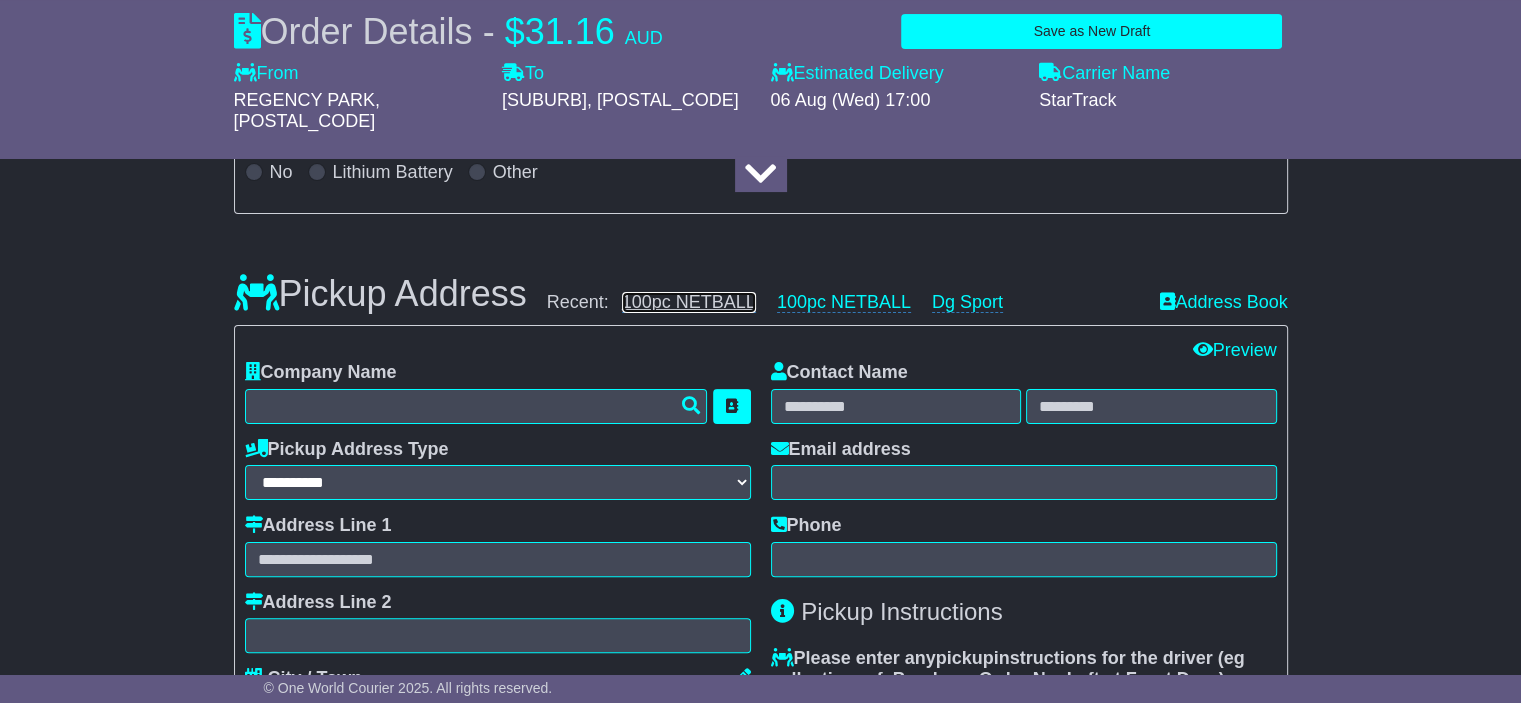 click on "100pc NETBALL" at bounding box center (689, 302) 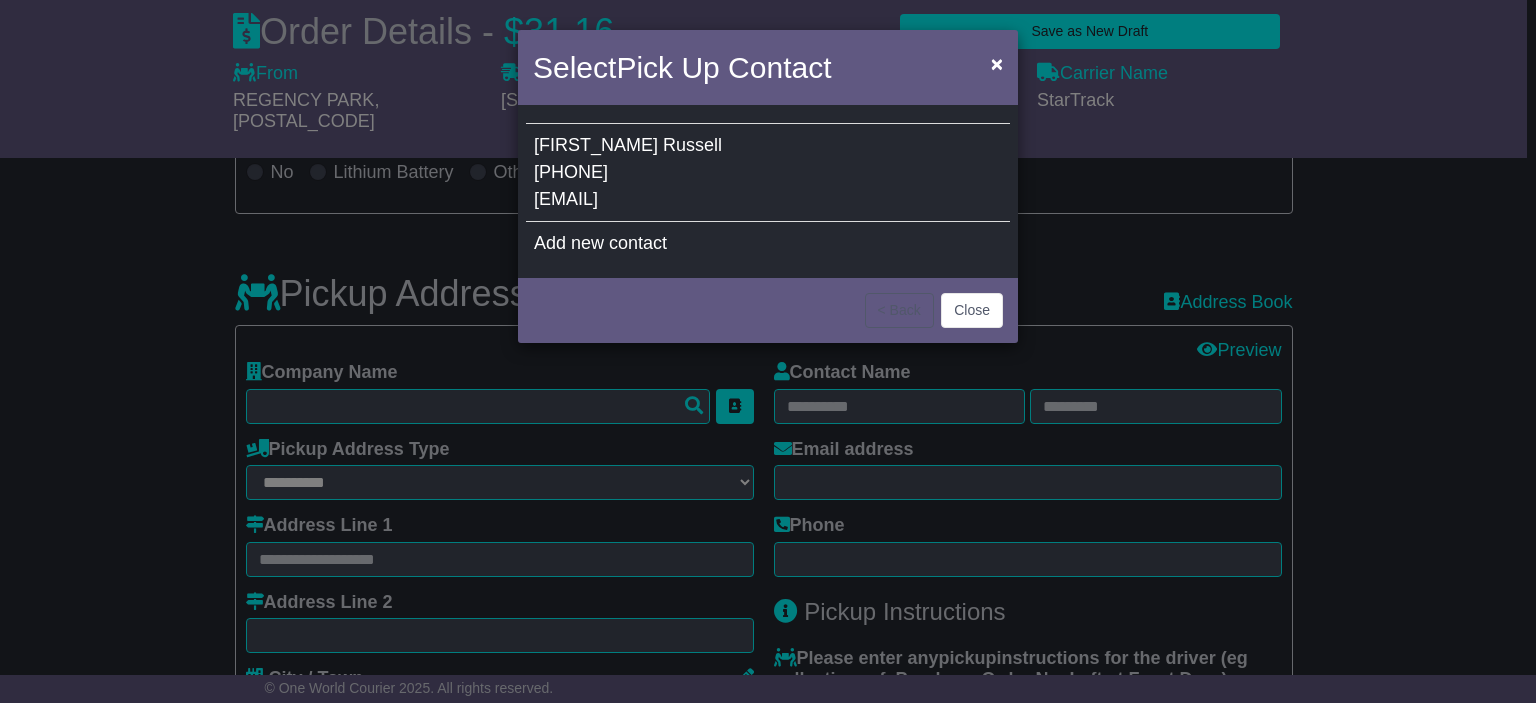 click on "Glenn   Russell
0402194070
glenn@100netball.com.au" at bounding box center [768, 173] 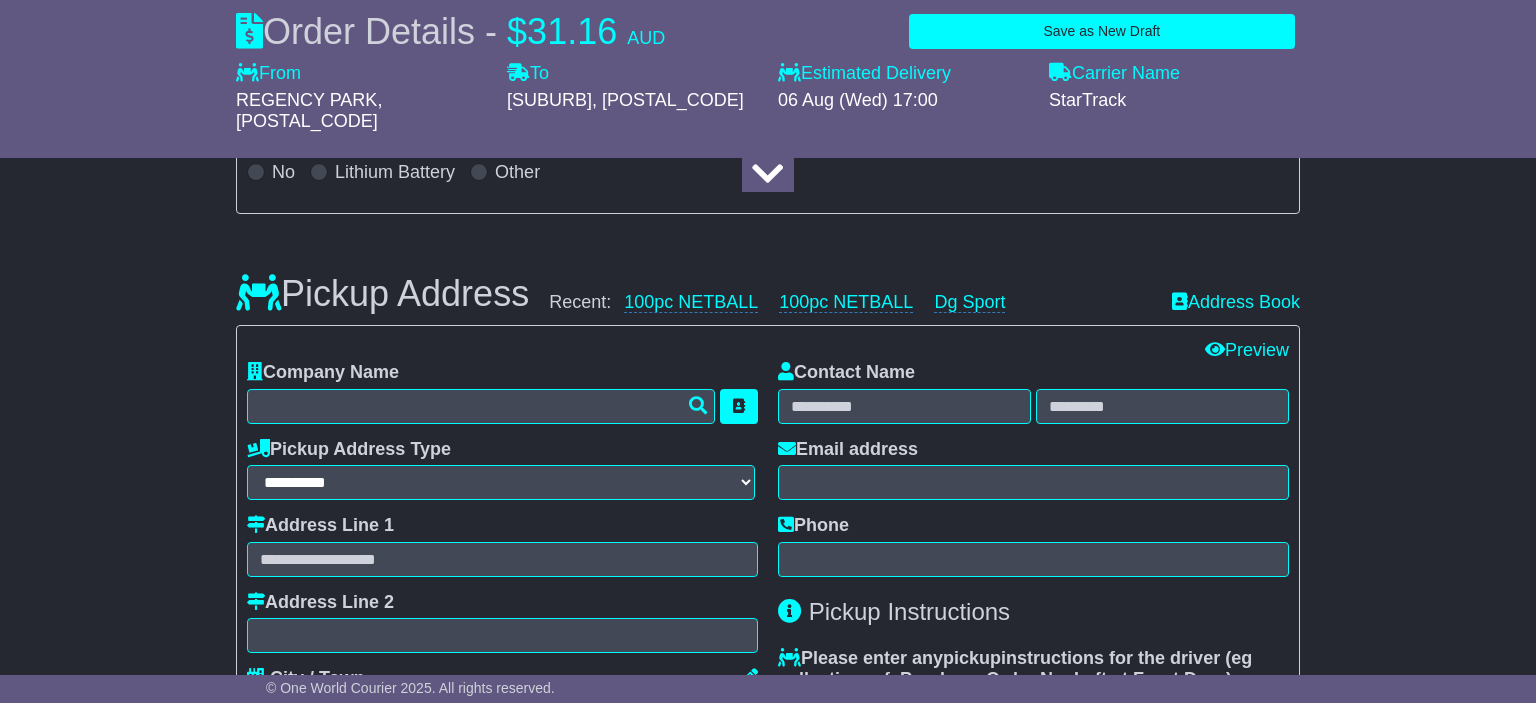 type on "**********" 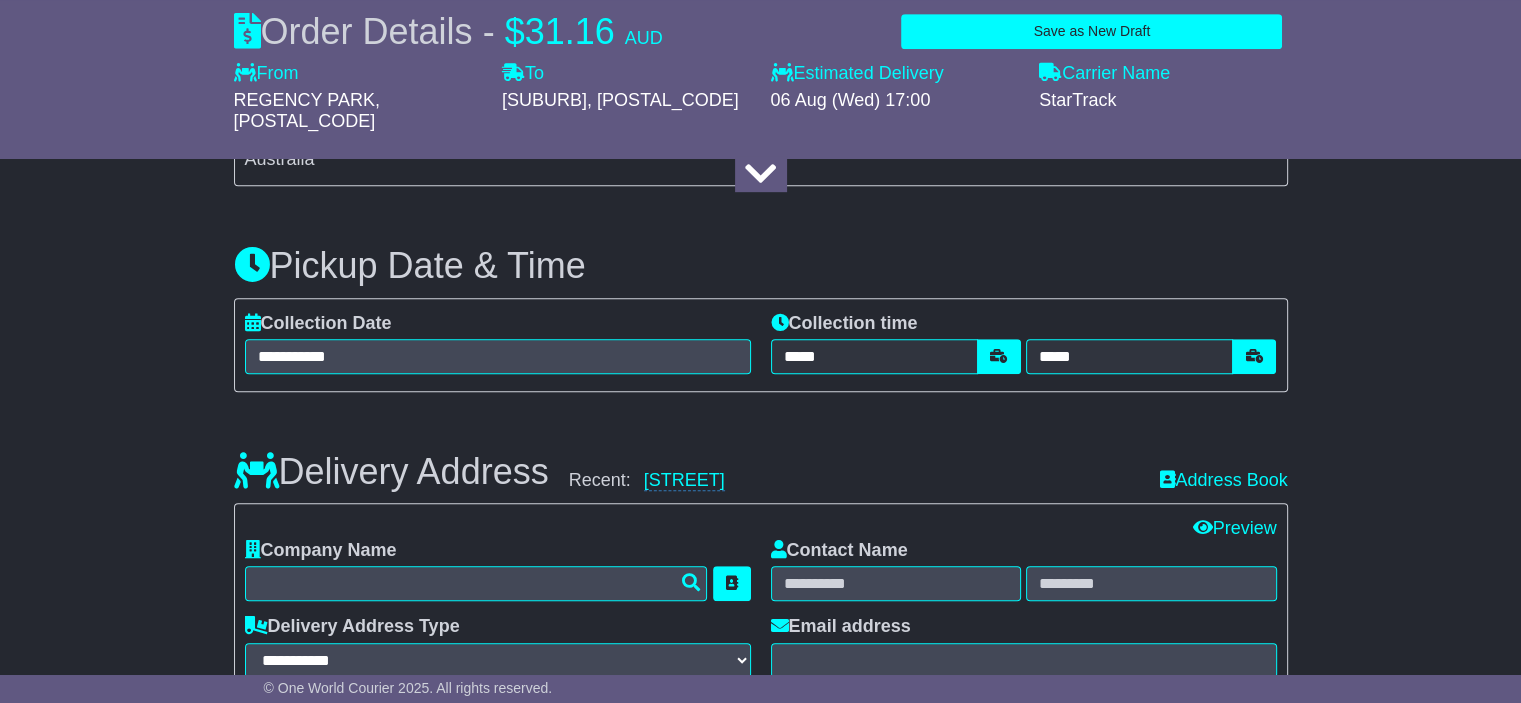 scroll, scrollTop: 1100, scrollLeft: 0, axis: vertical 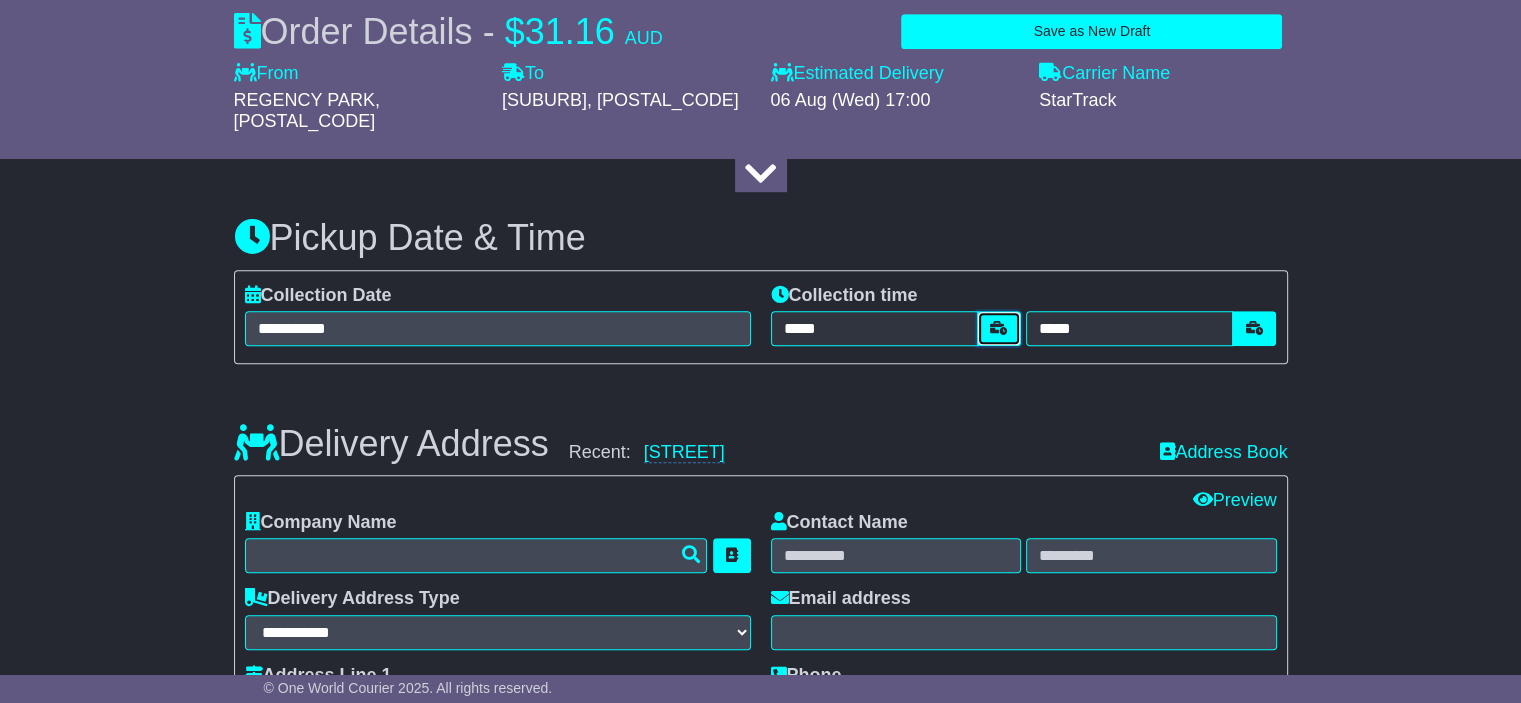 click at bounding box center [999, 328] 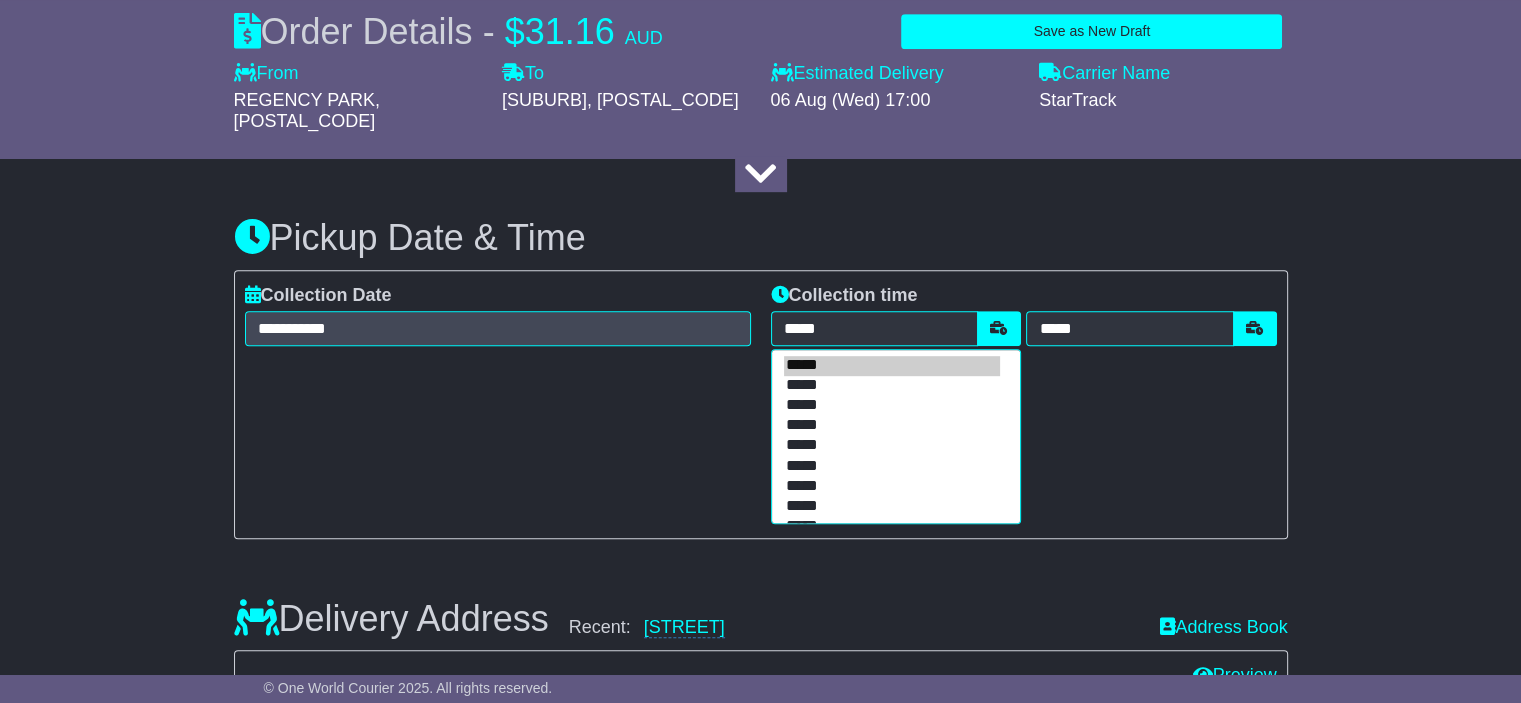 click on "*****" at bounding box center [892, 426] 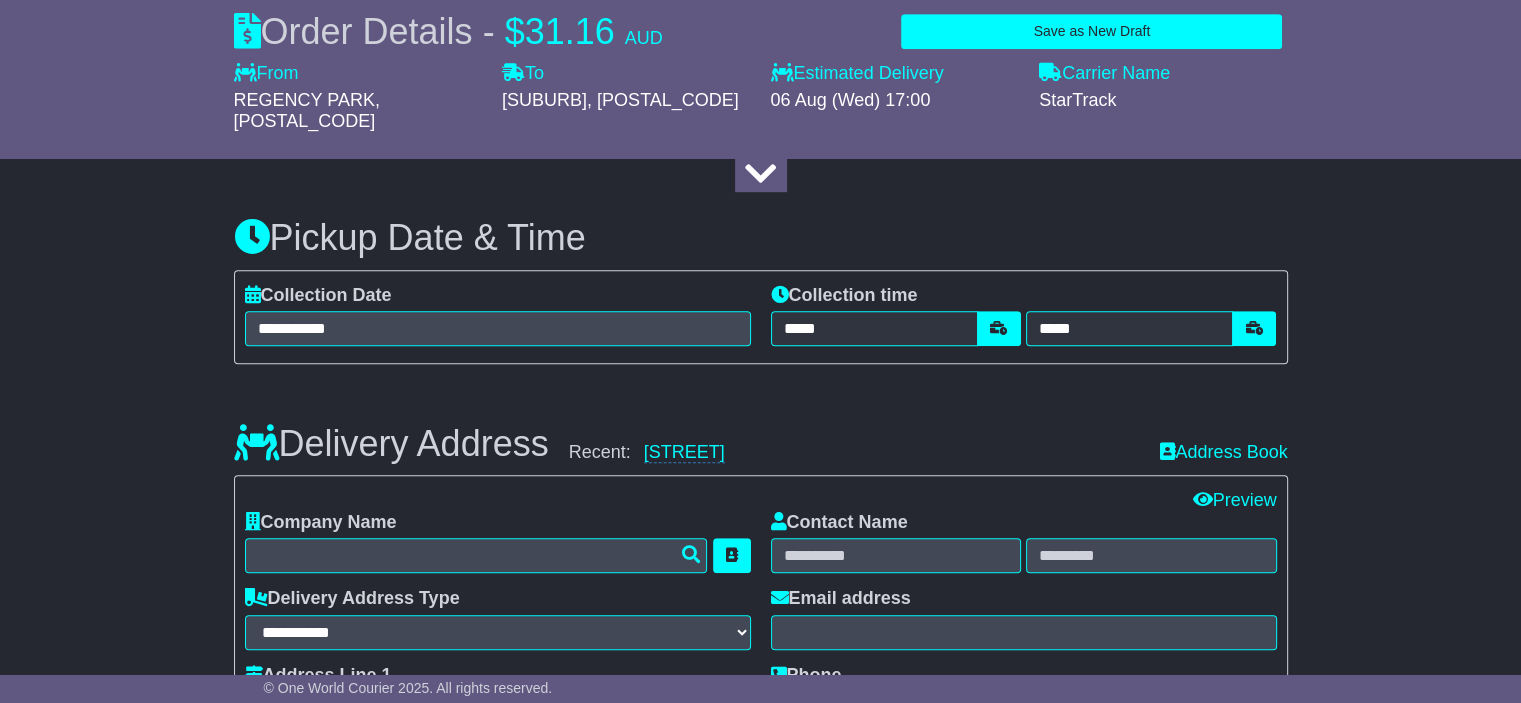 click on "Recent:
St James" at bounding box center [854, 453] 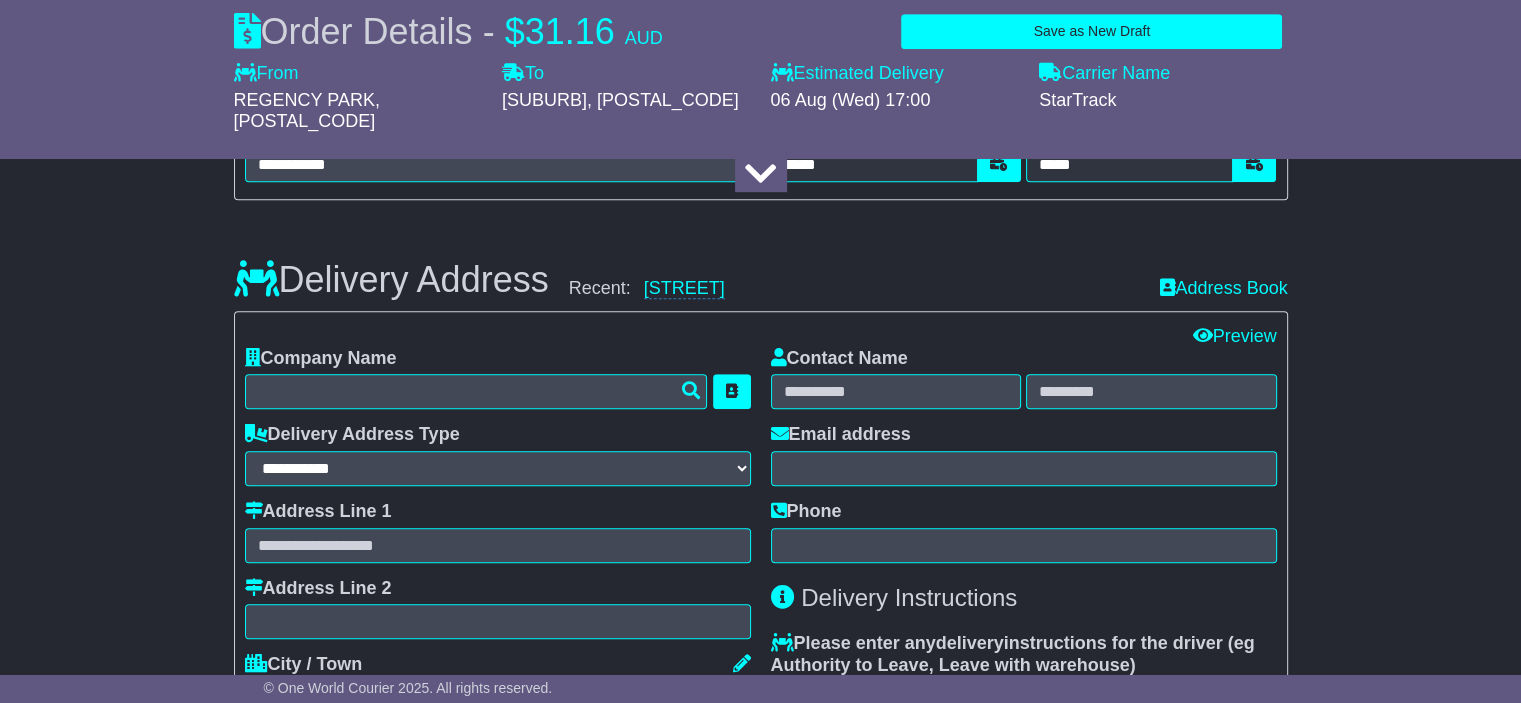 scroll, scrollTop: 1300, scrollLeft: 0, axis: vertical 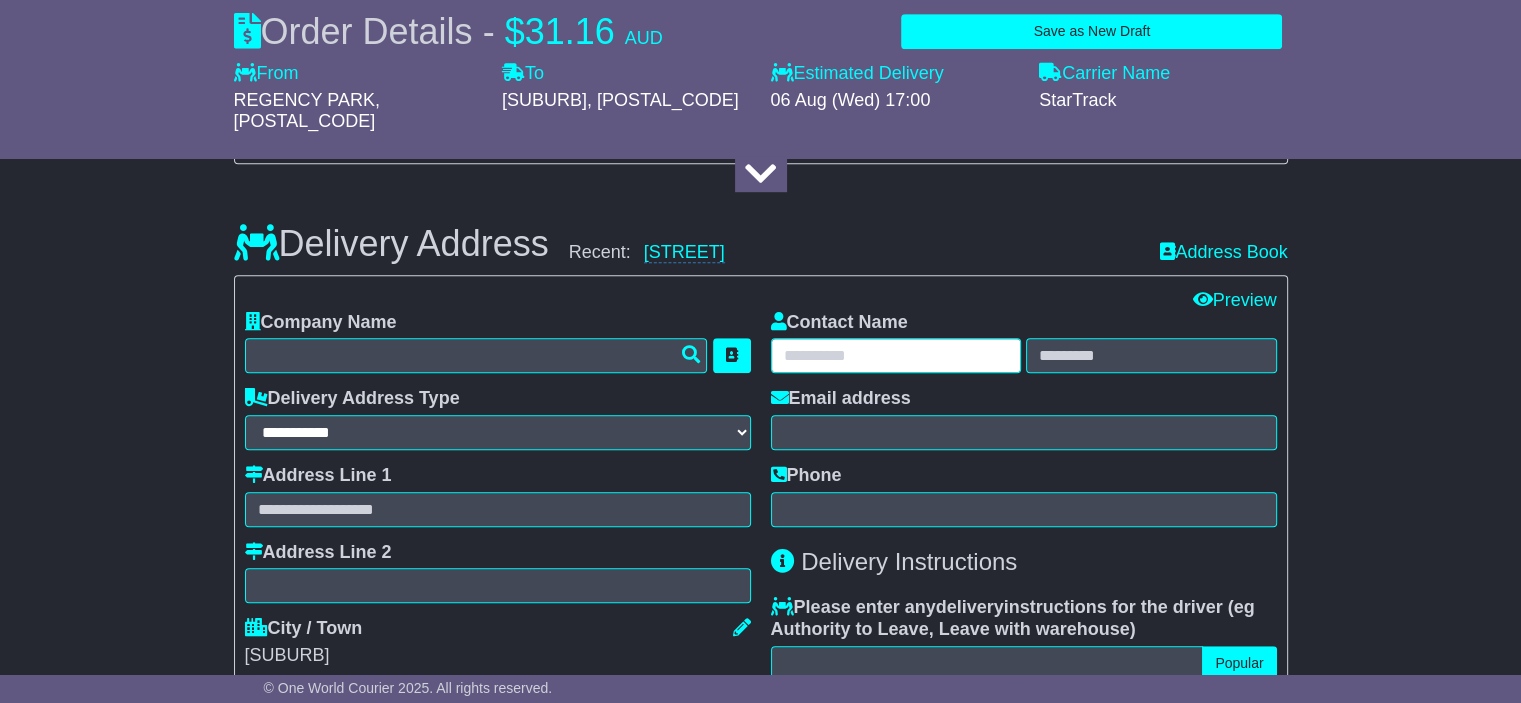 click at bounding box center [896, 355] 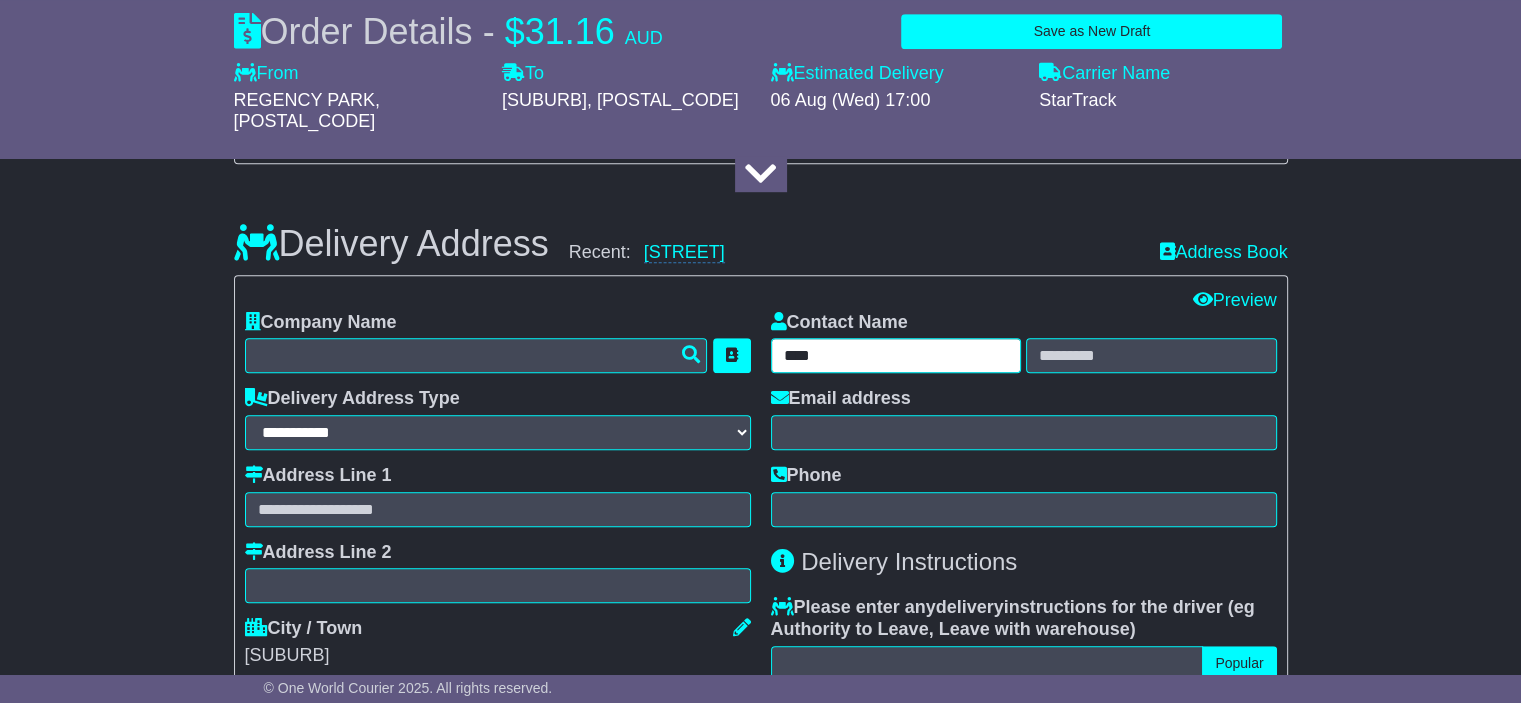 type on "****" 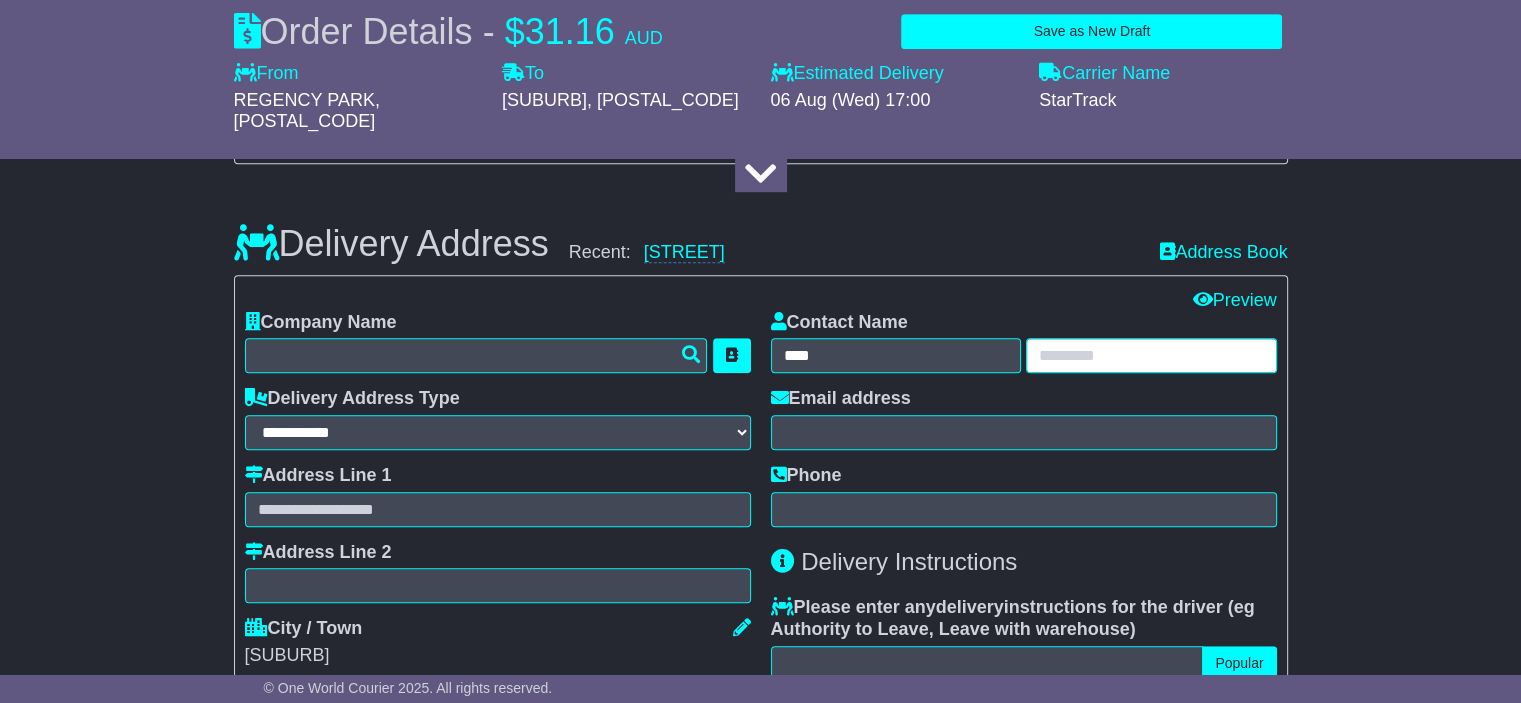 paste on "*********" 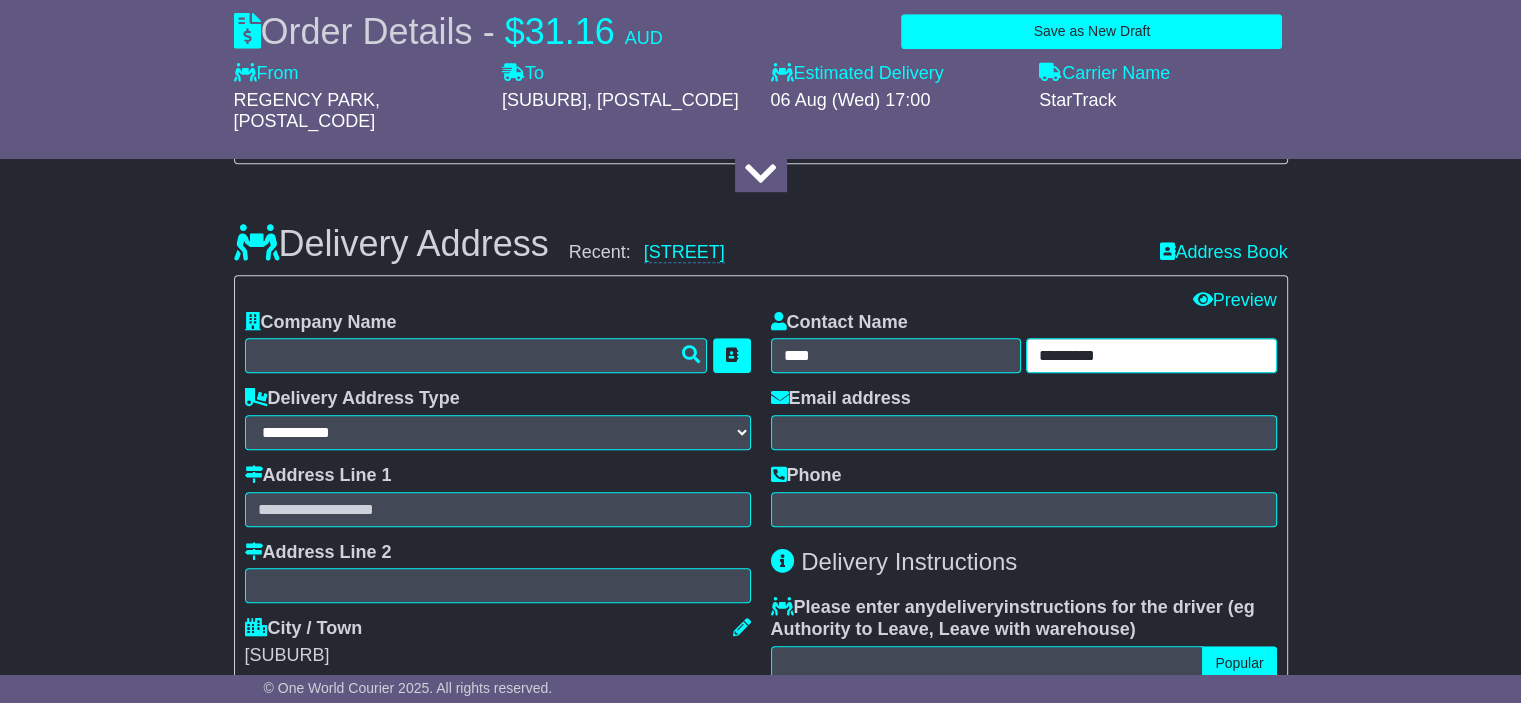 type on "*********" 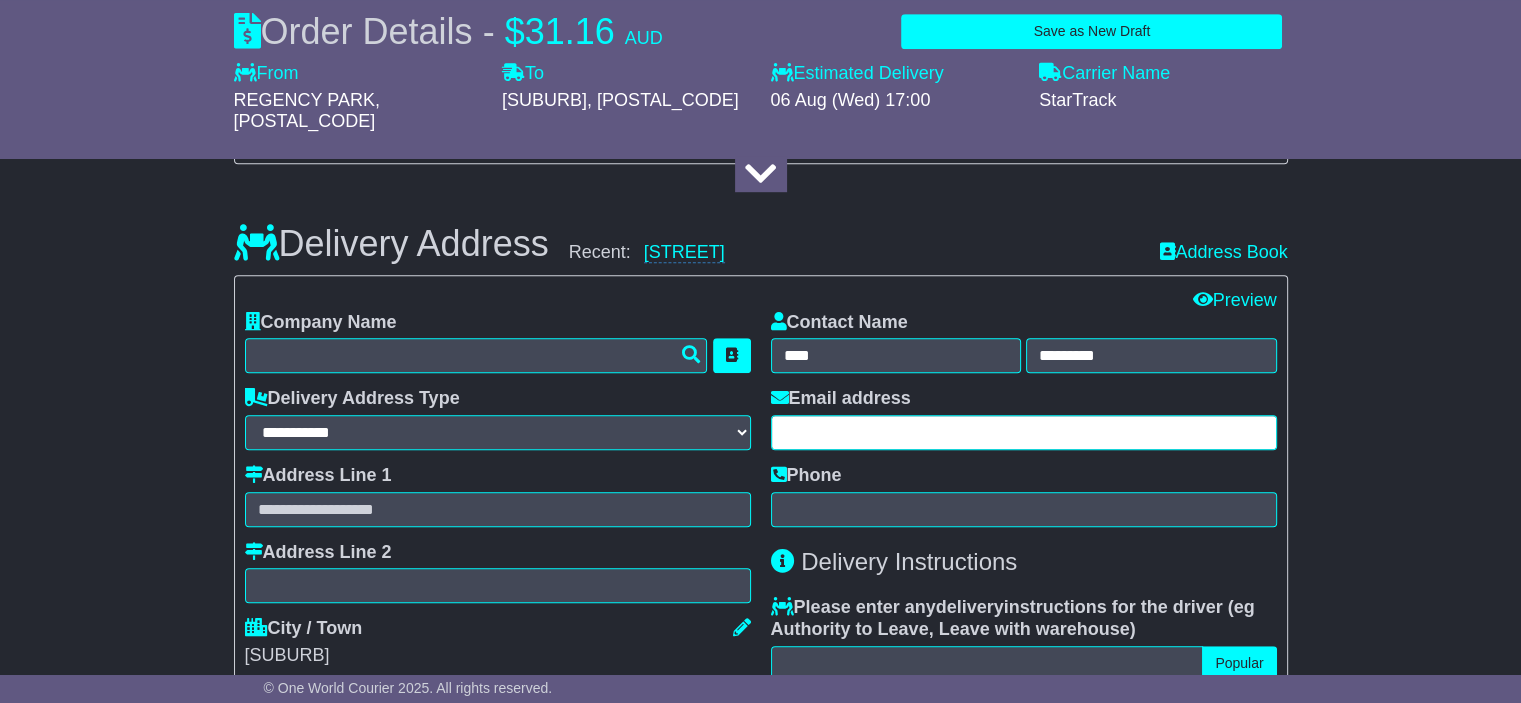 paste on "**********" 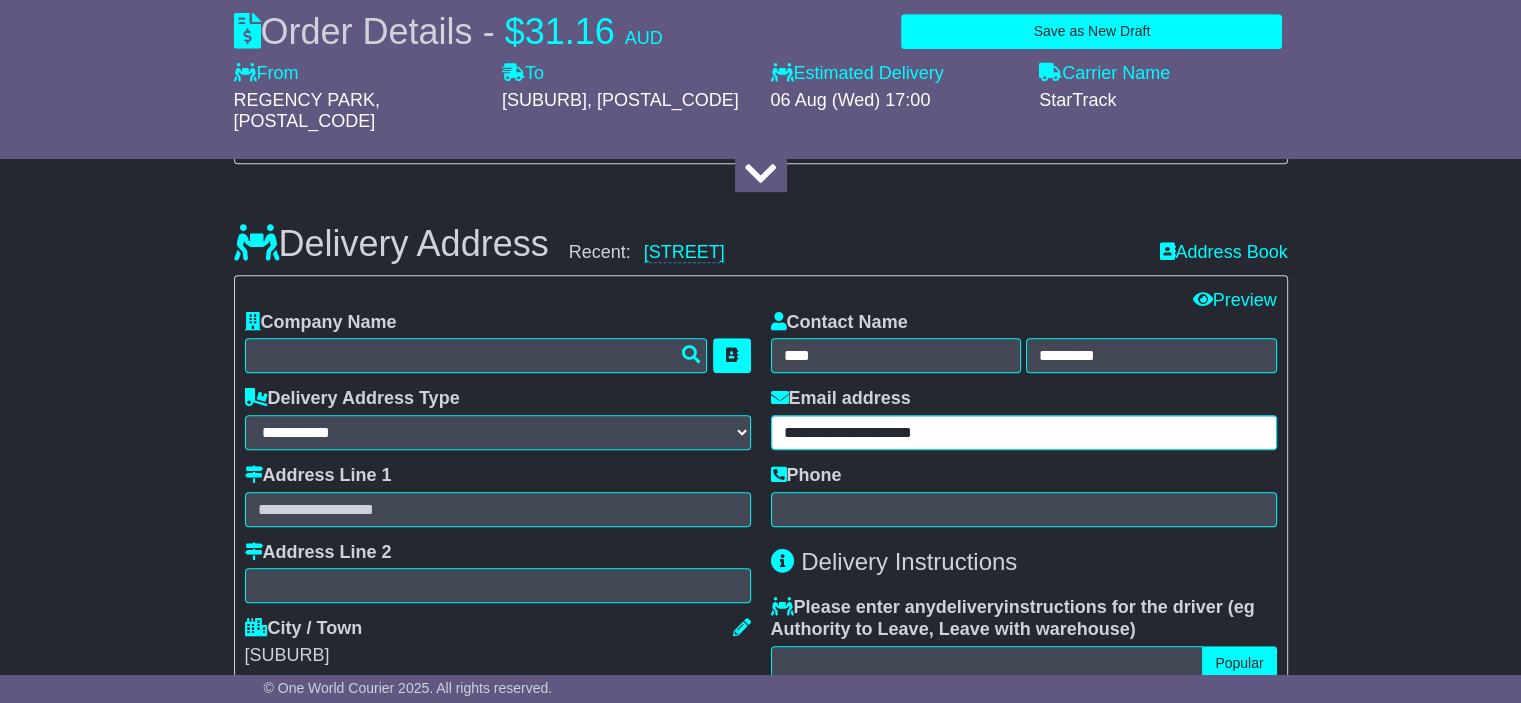 type on "**********" 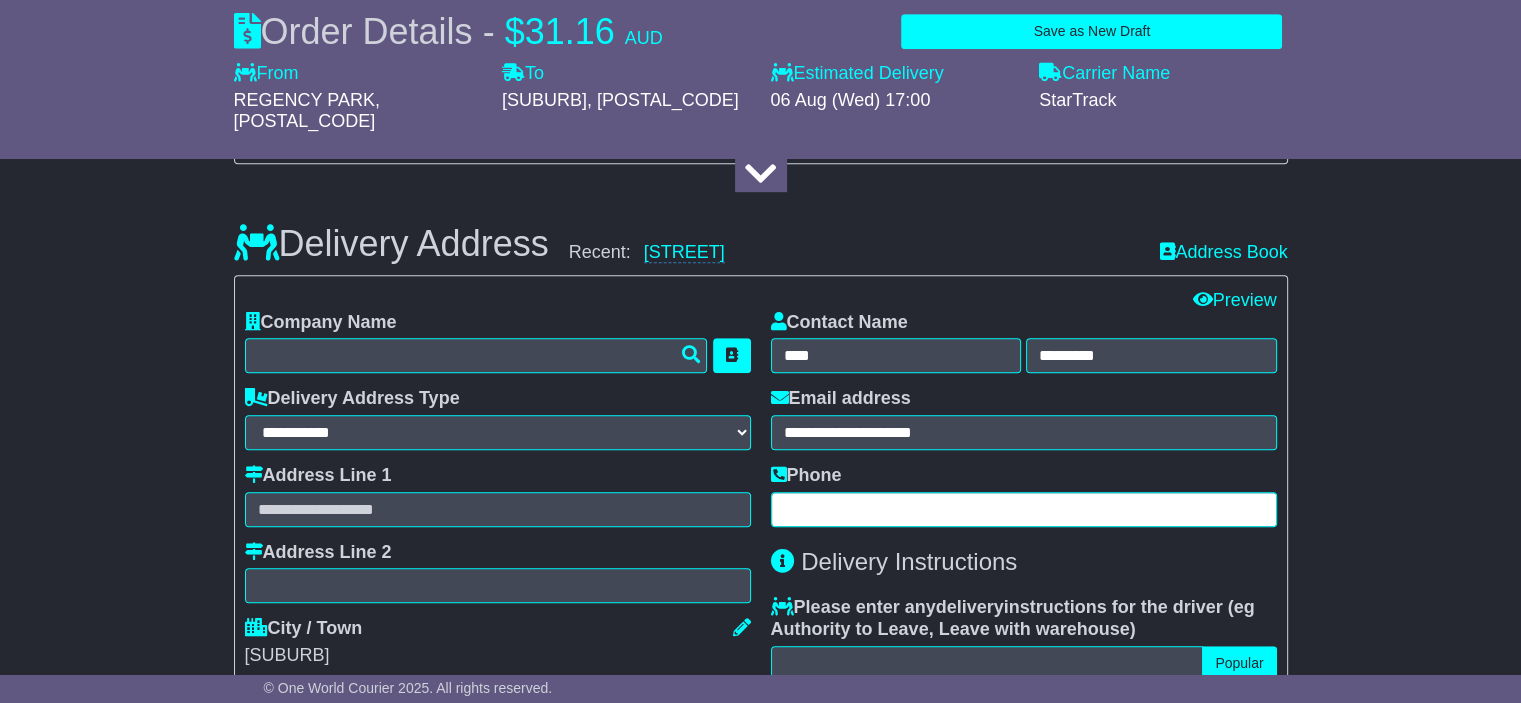 paste on "**********" 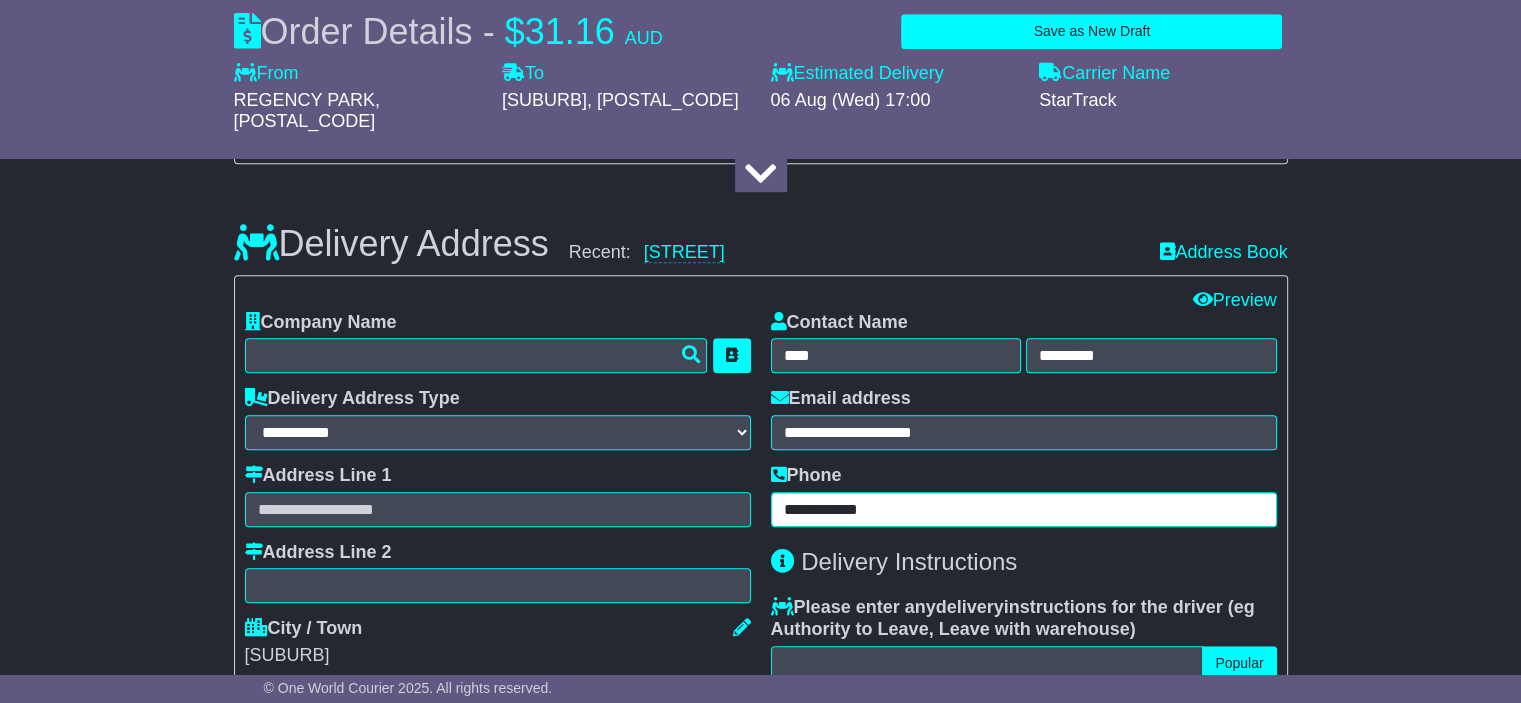 click on "**********" at bounding box center [1024, 509] 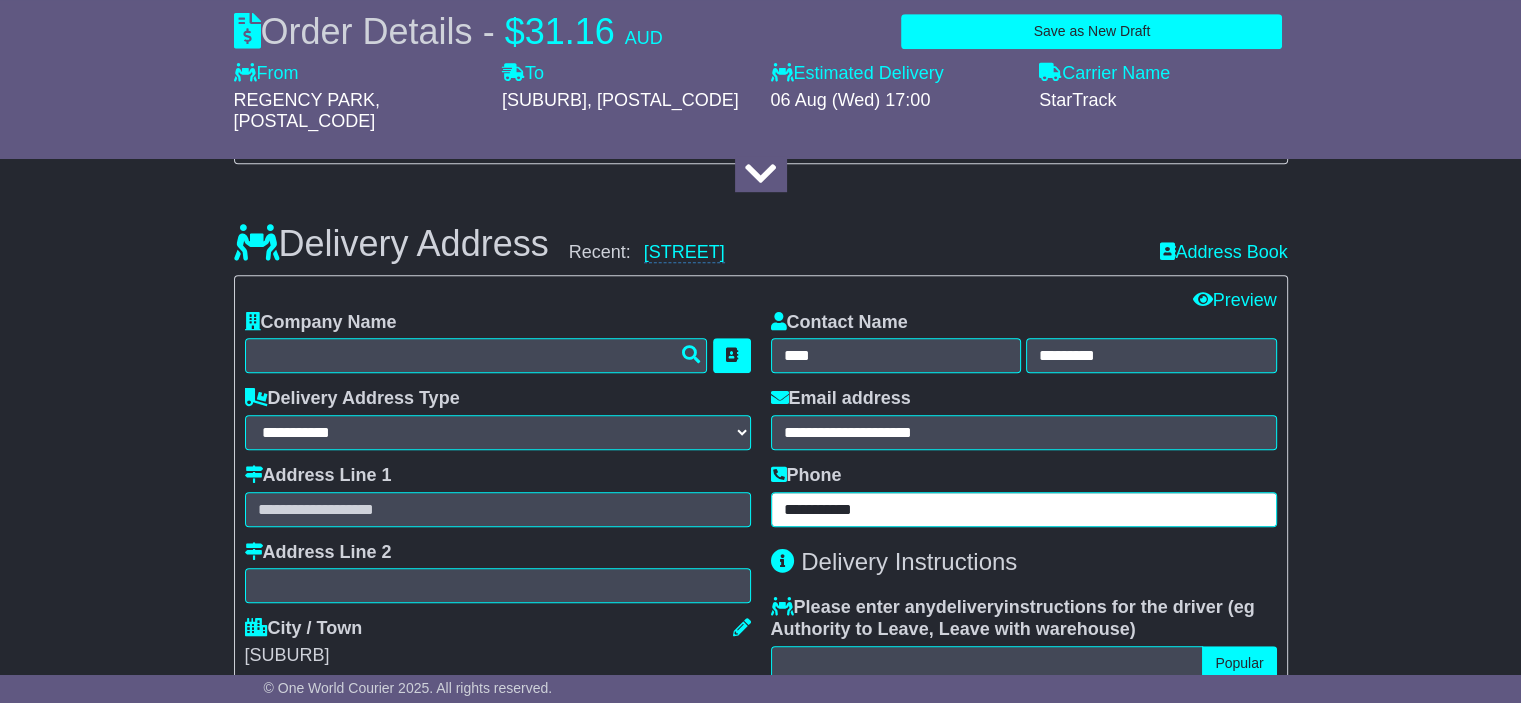 click on "**********" at bounding box center (1024, 509) 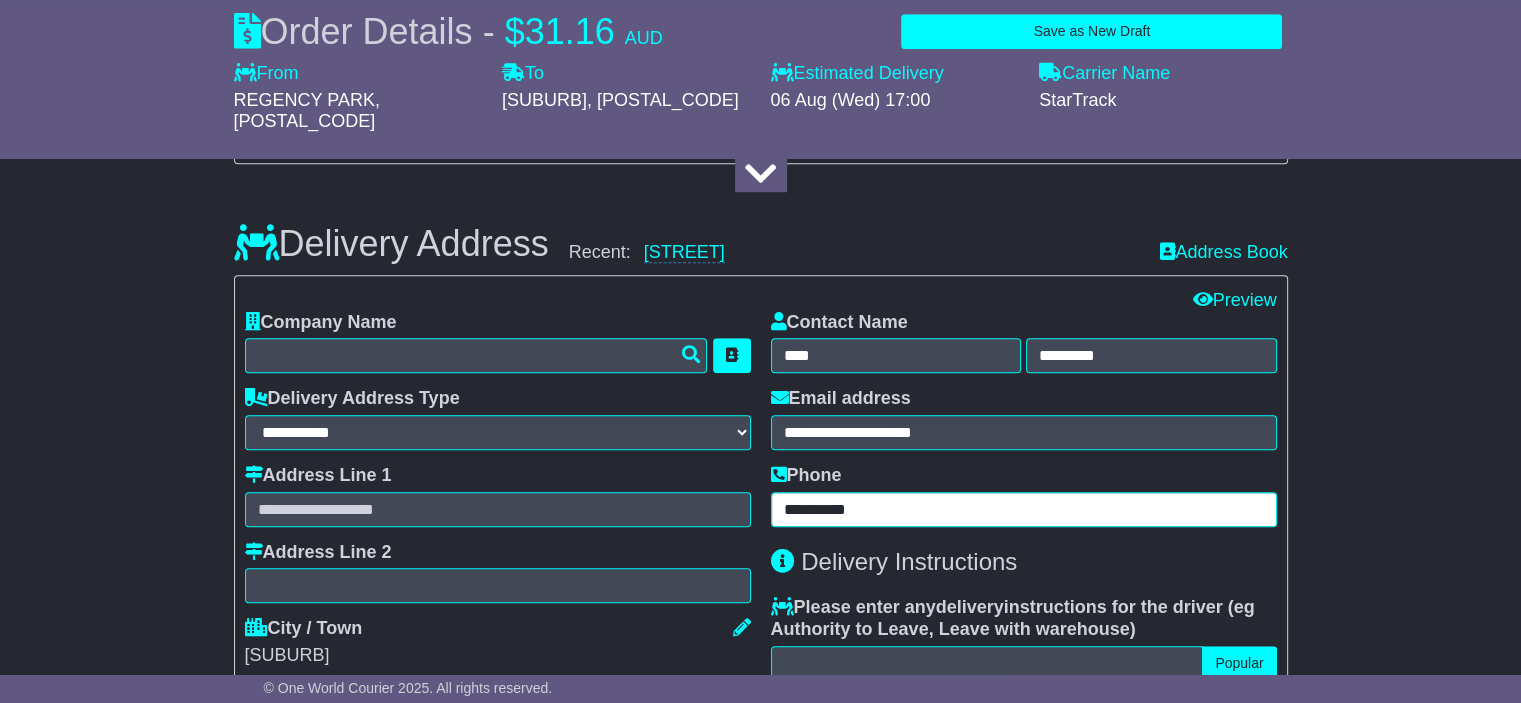 type on "**********" 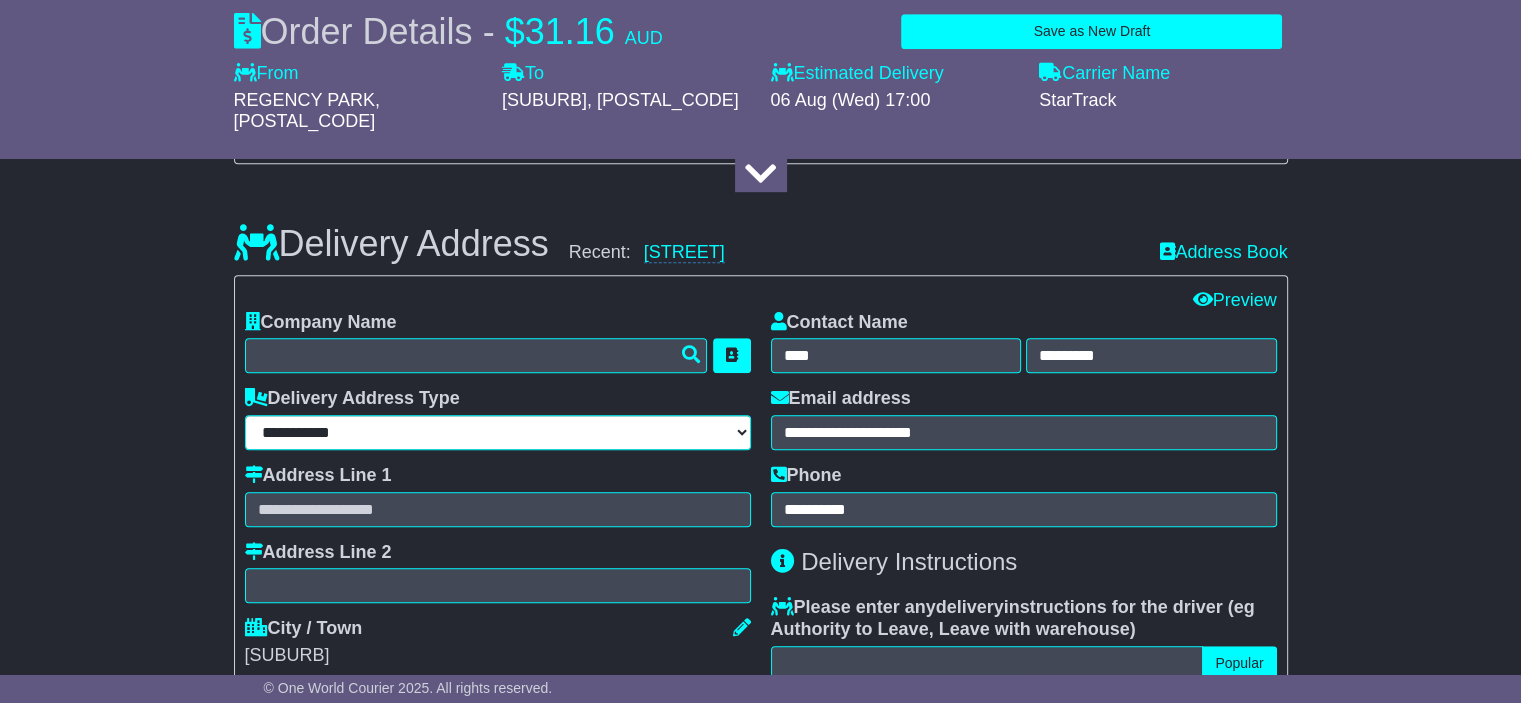 drag, startPoint x: 330, startPoint y: 406, endPoint x: 290, endPoint y: 401, distance: 40.311287 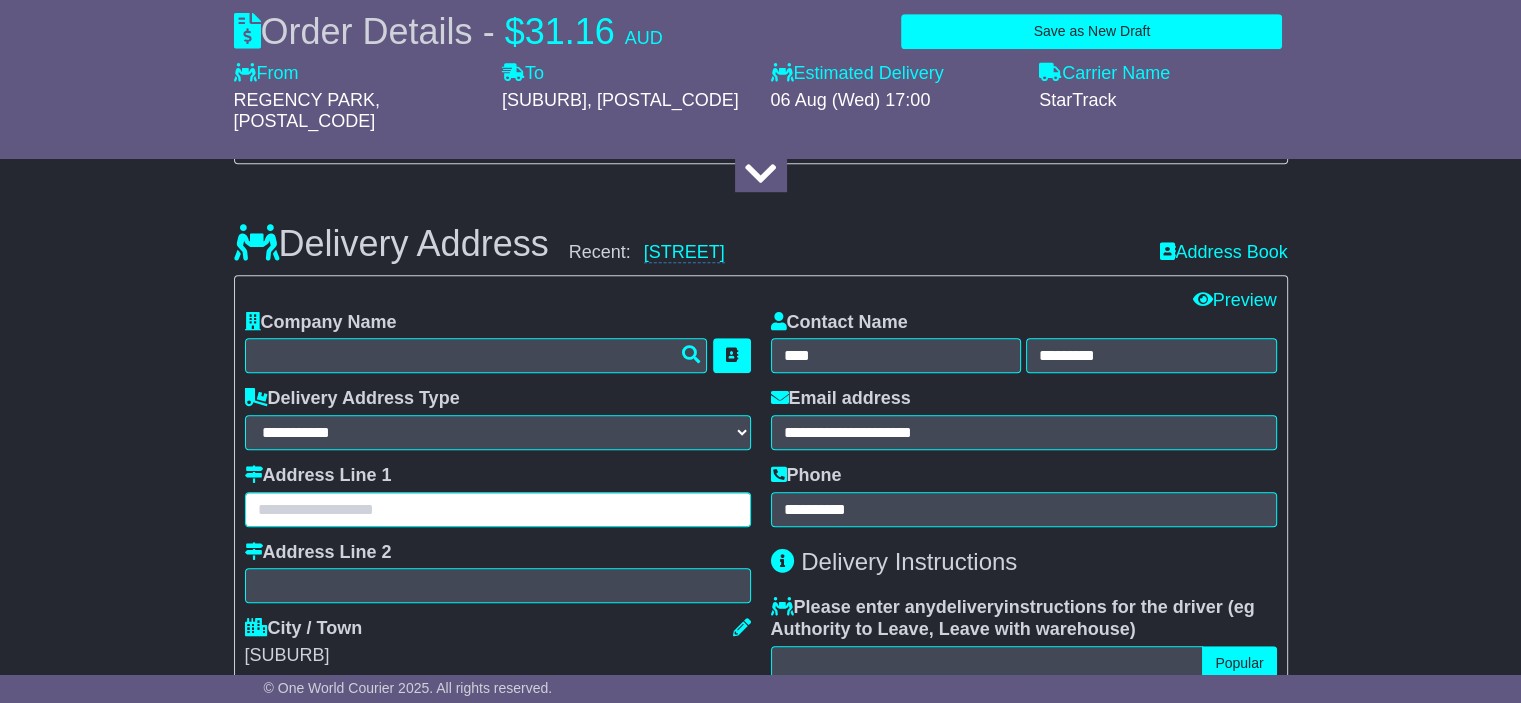click at bounding box center (498, 509) 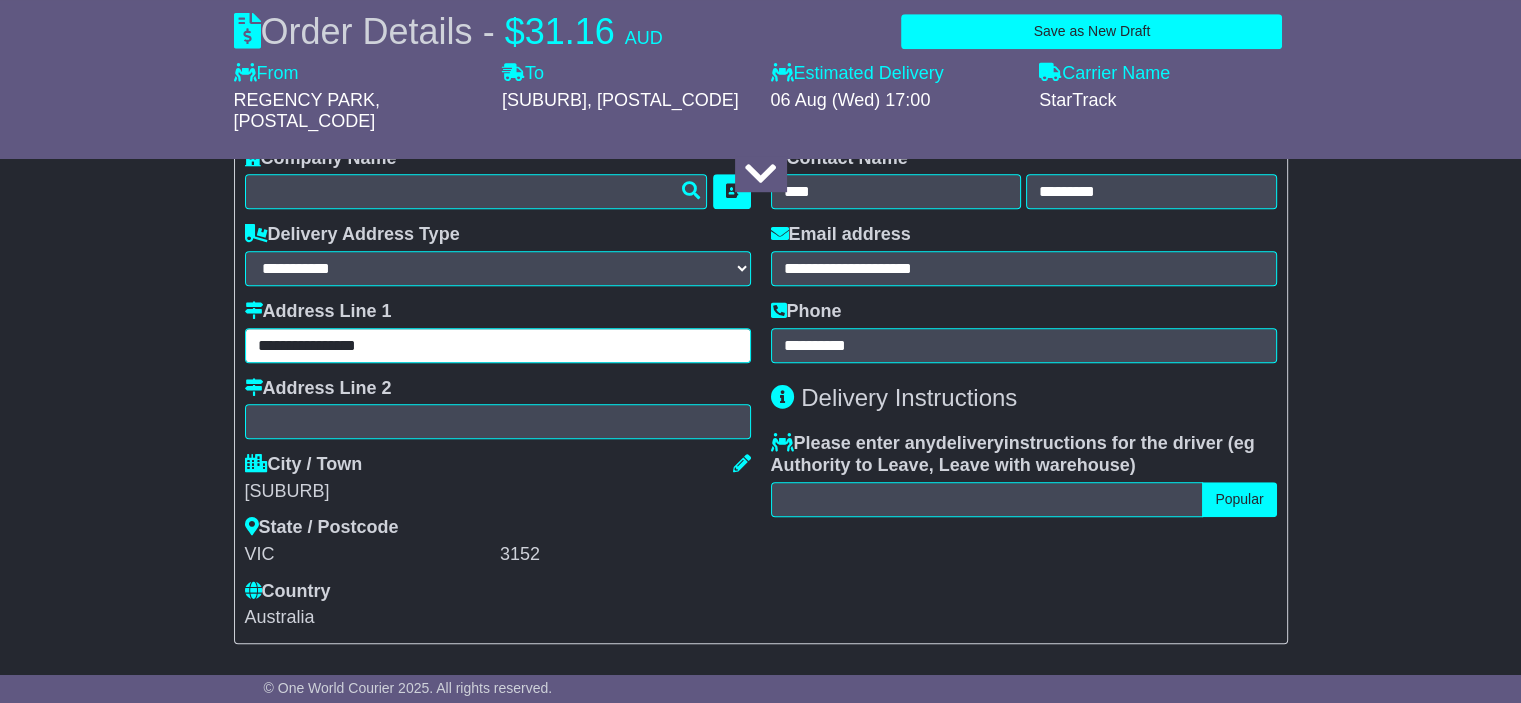 scroll, scrollTop: 1500, scrollLeft: 0, axis: vertical 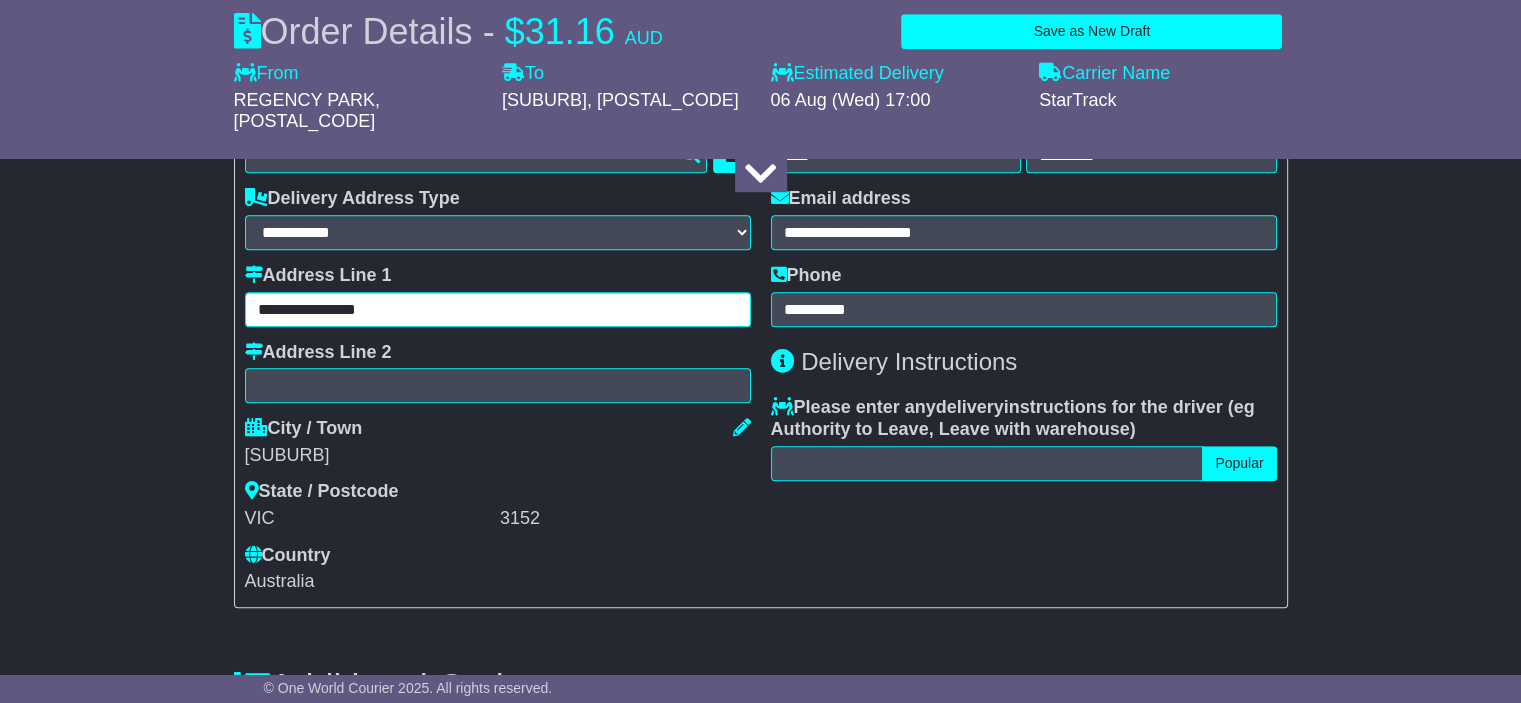 type on "**********" 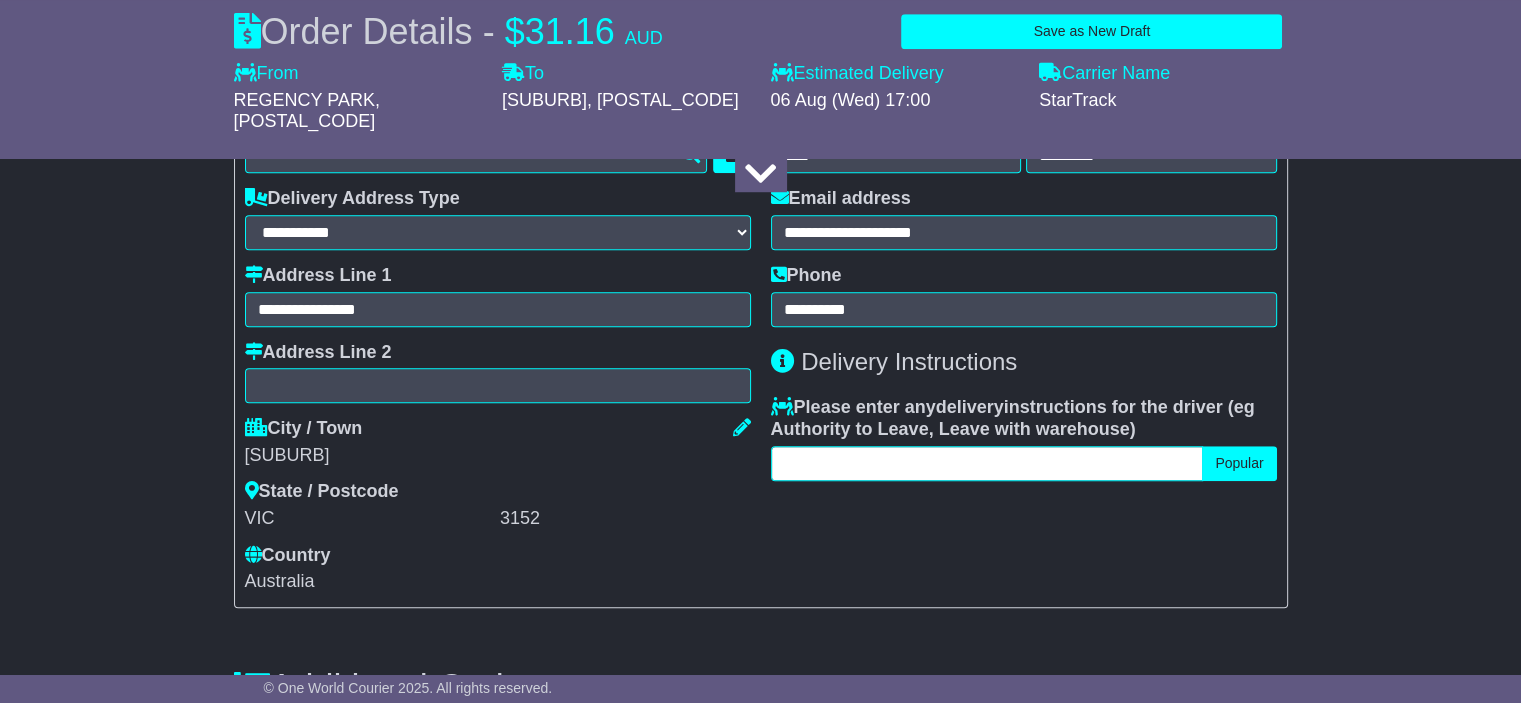 click at bounding box center [987, 463] 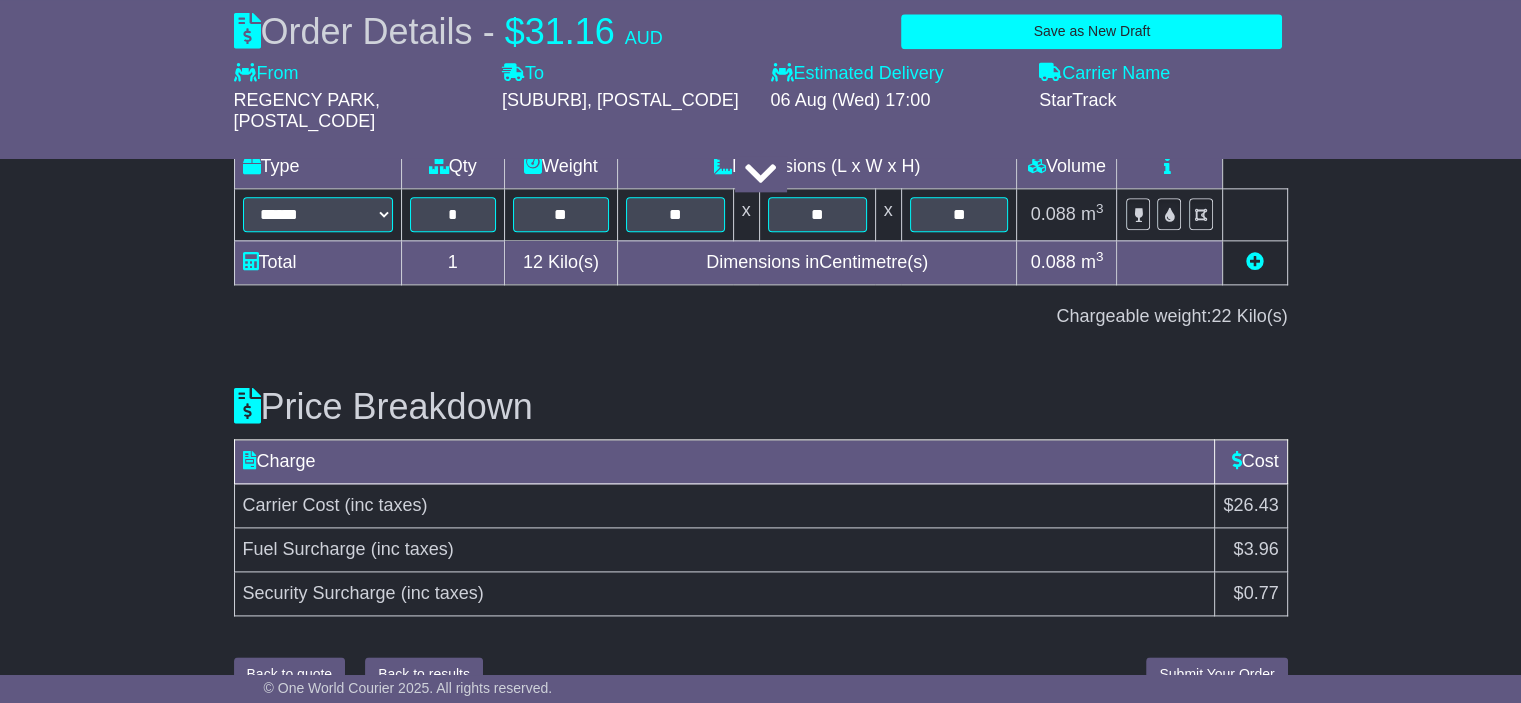 scroll, scrollTop: 2494, scrollLeft: 0, axis: vertical 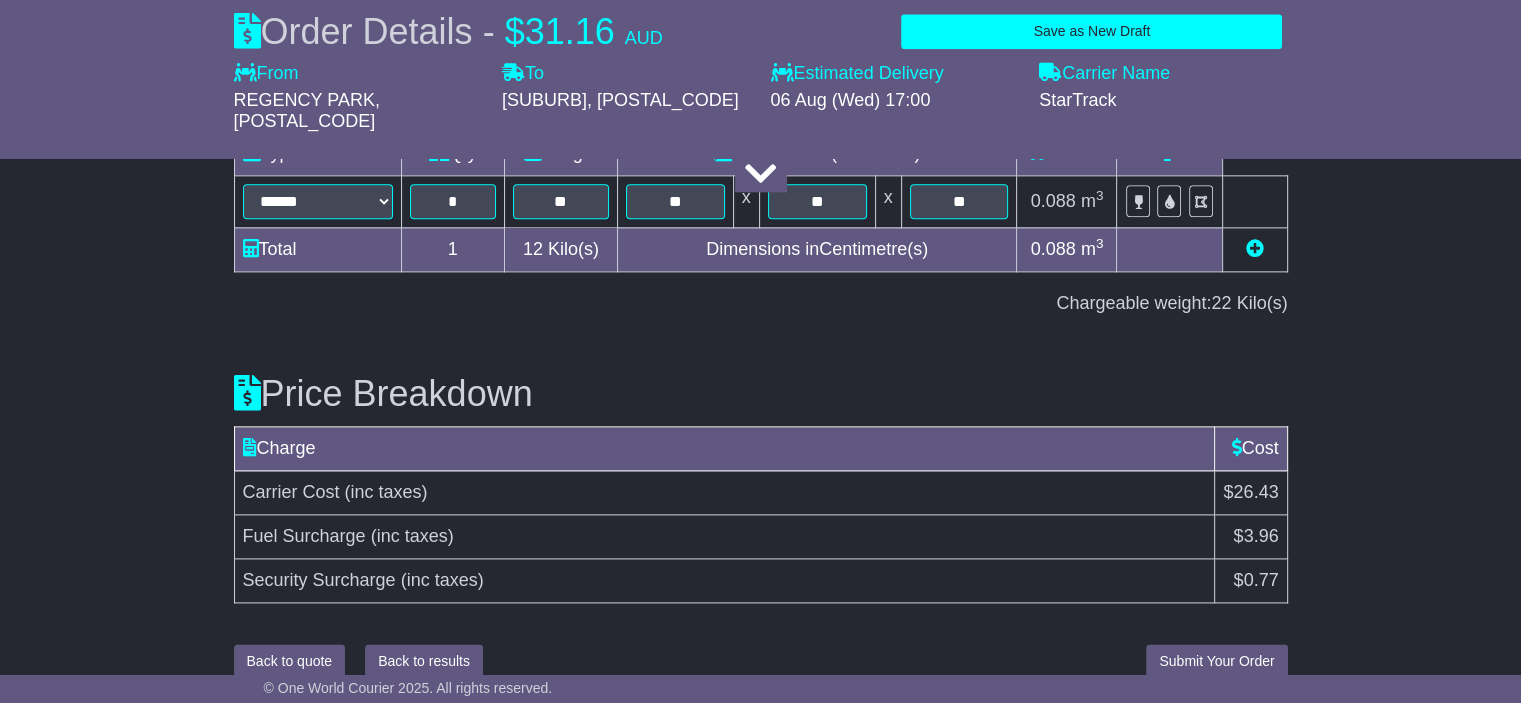 type on "**********" 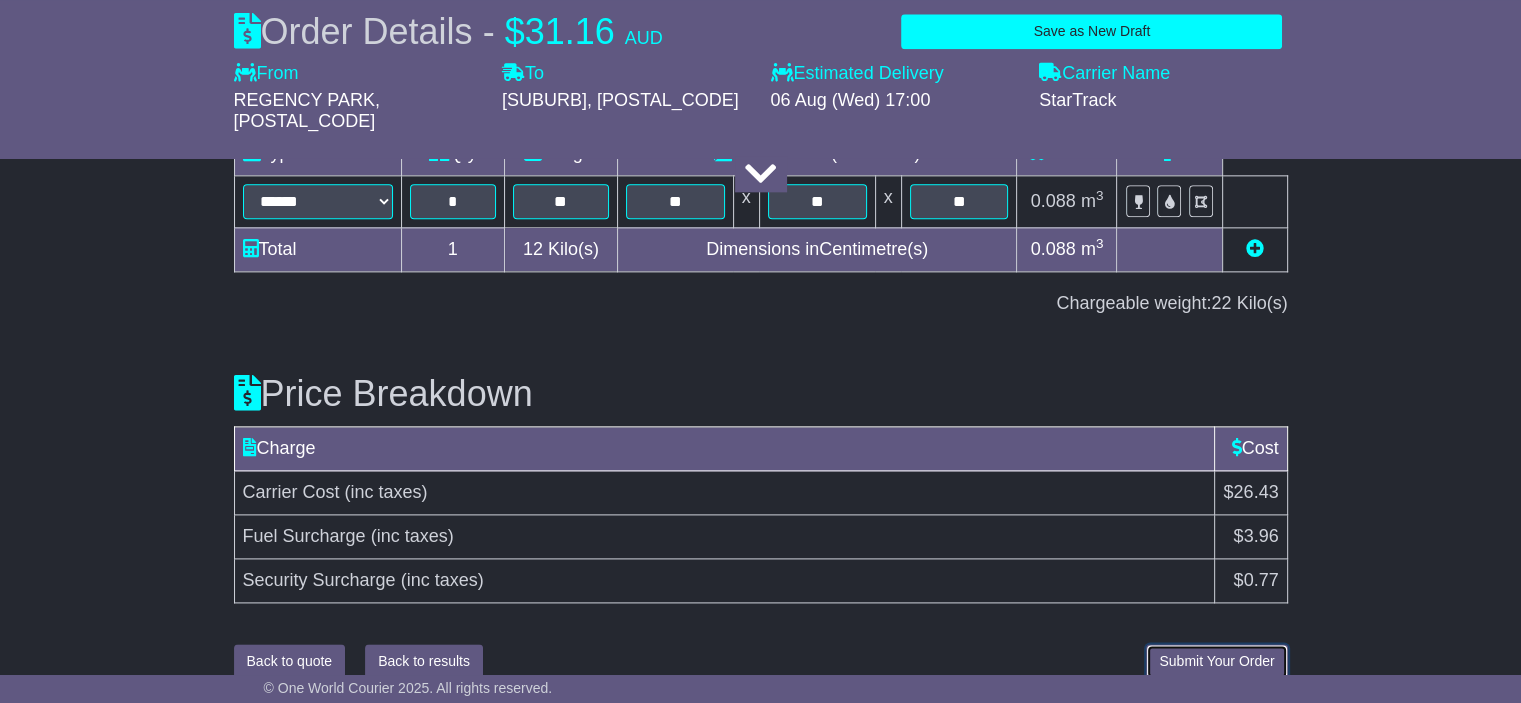 click on "Submit Your Order" at bounding box center (1216, 661) 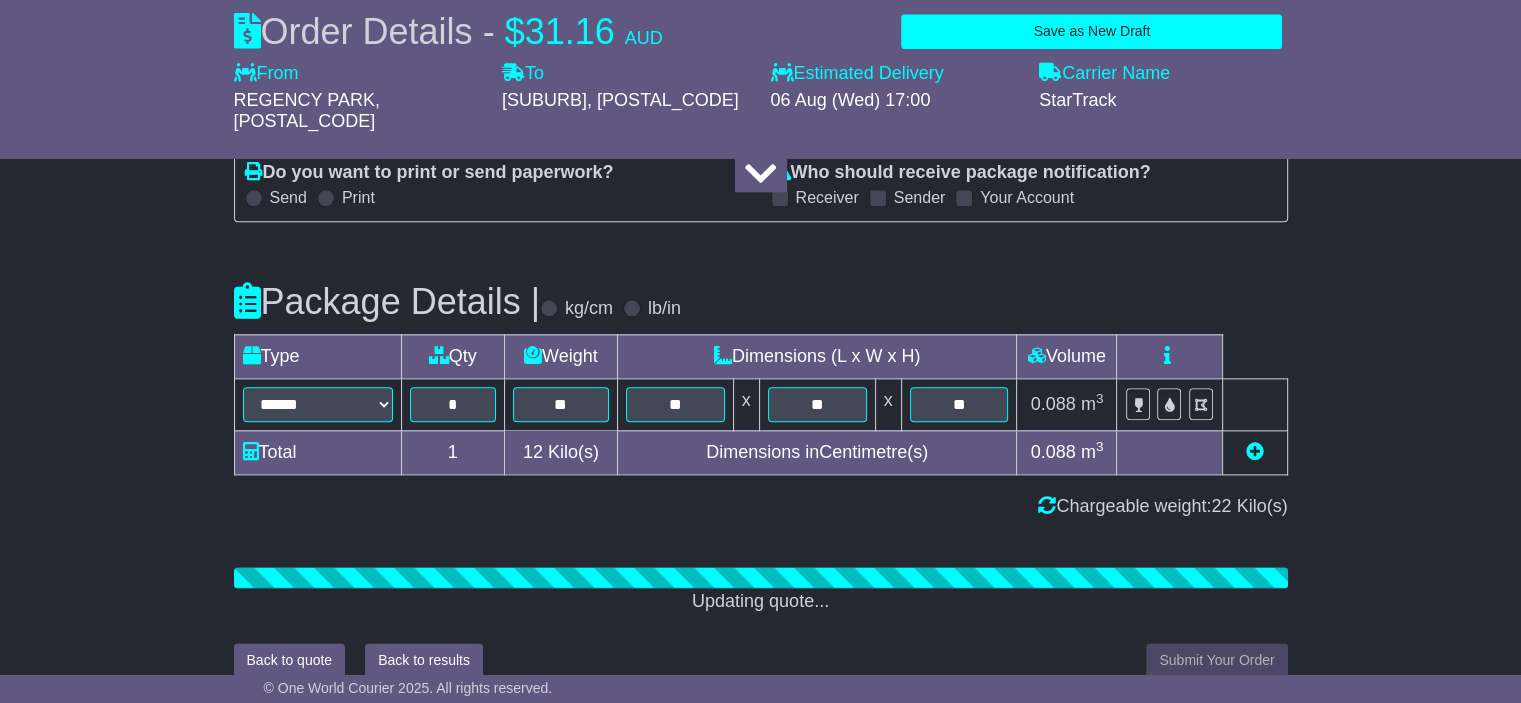 scroll, scrollTop: 2494, scrollLeft: 0, axis: vertical 